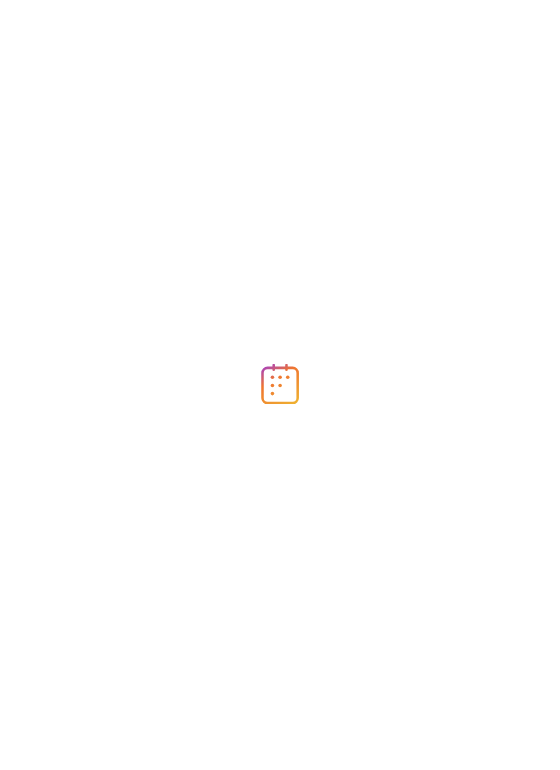 scroll, scrollTop: 0, scrollLeft: 0, axis: both 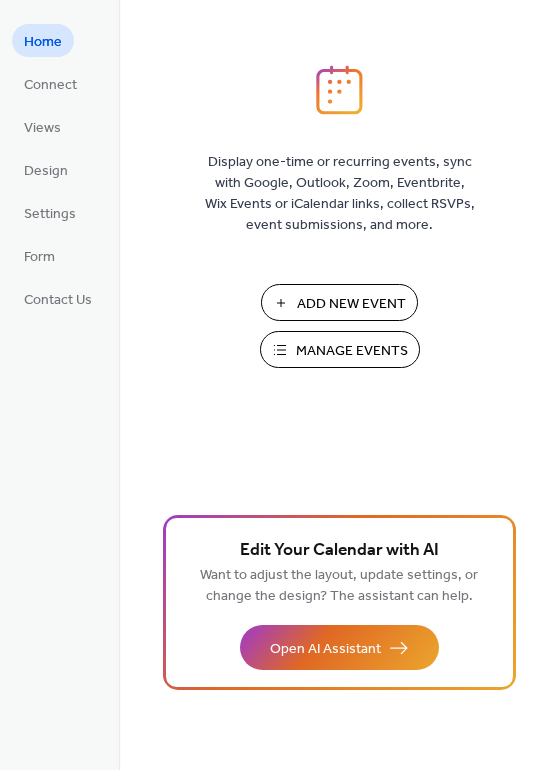 click on "Manage Events" at bounding box center [352, 351] 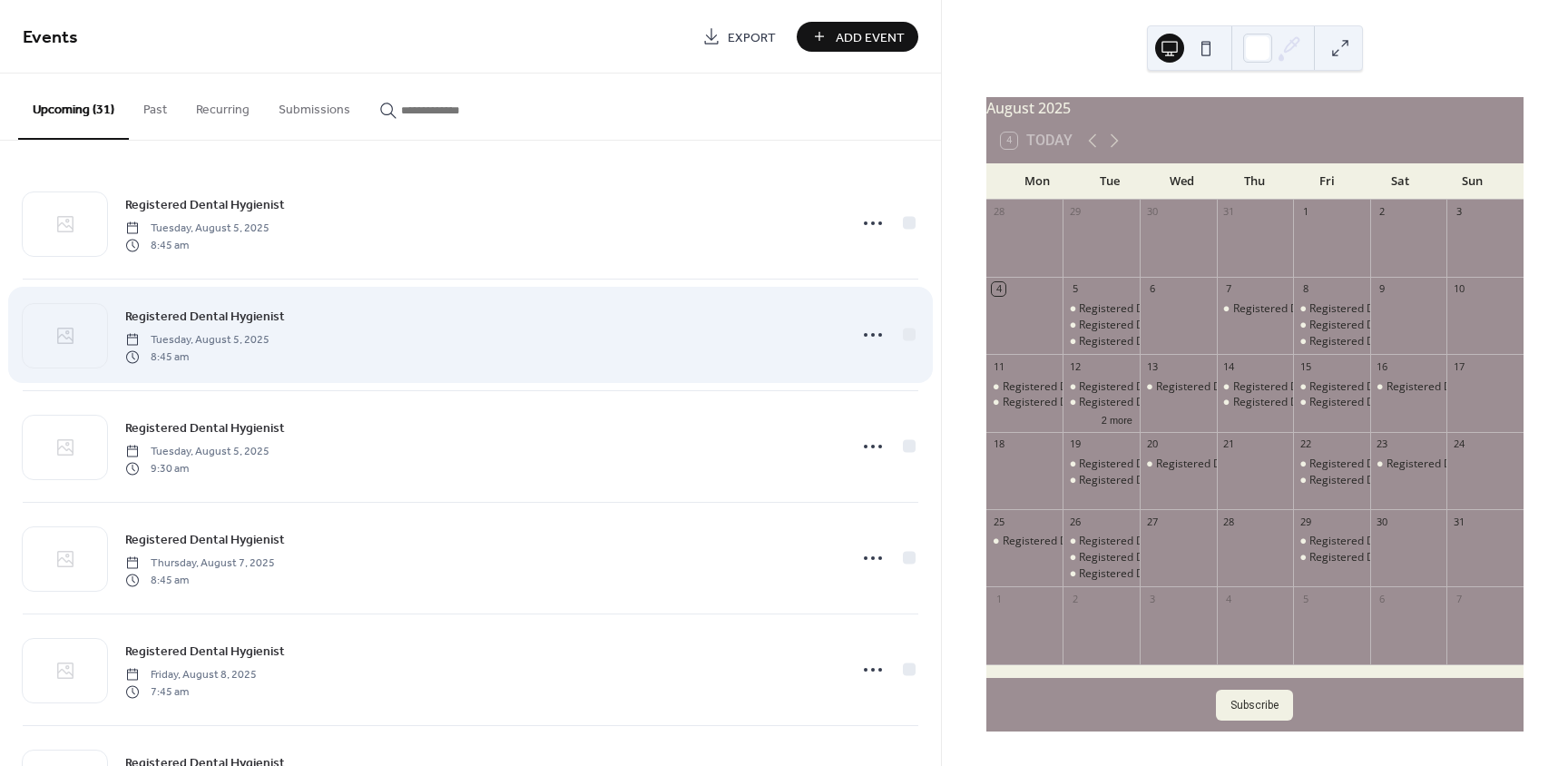 scroll, scrollTop: 0, scrollLeft: 0, axis: both 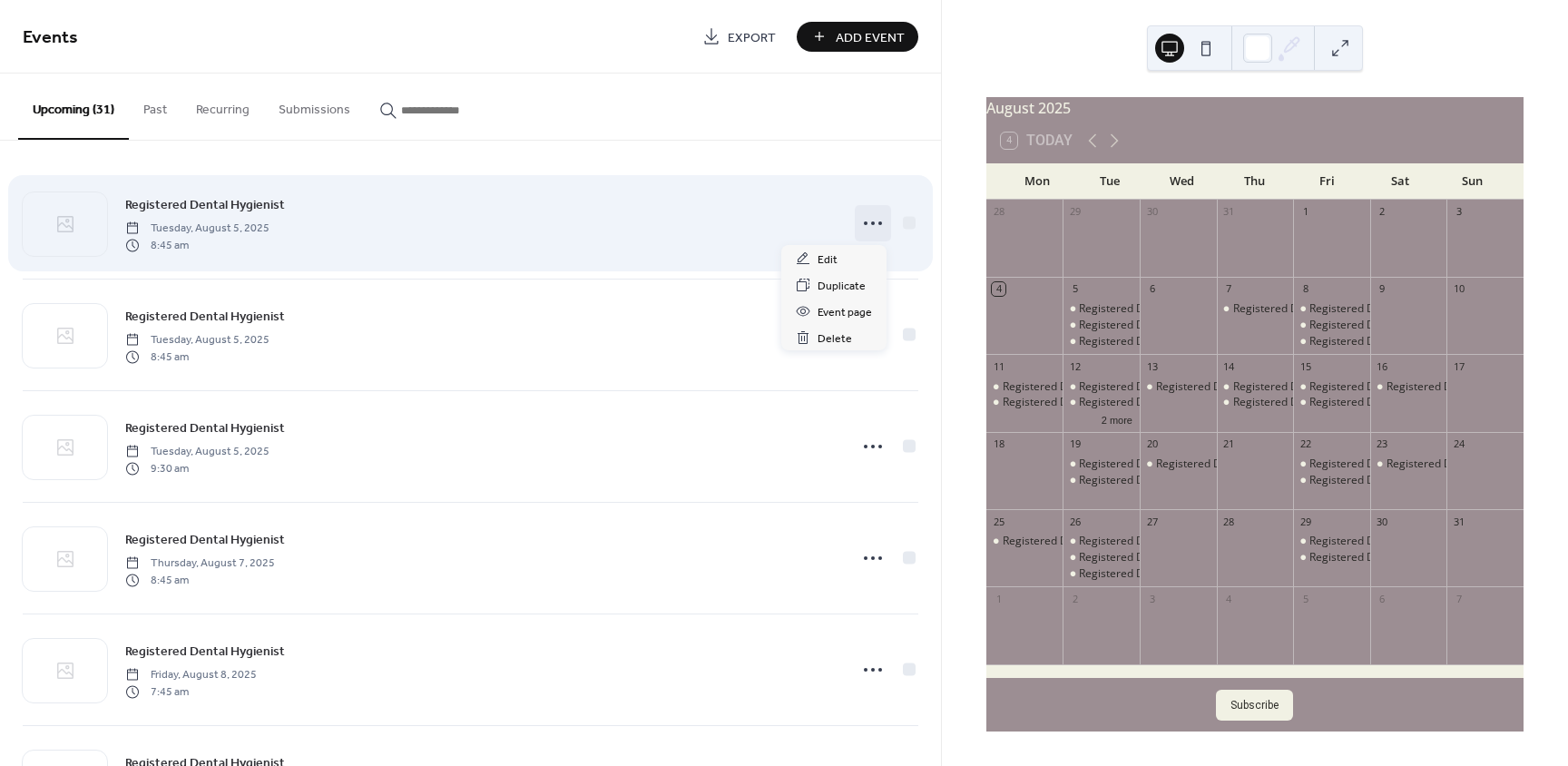 click 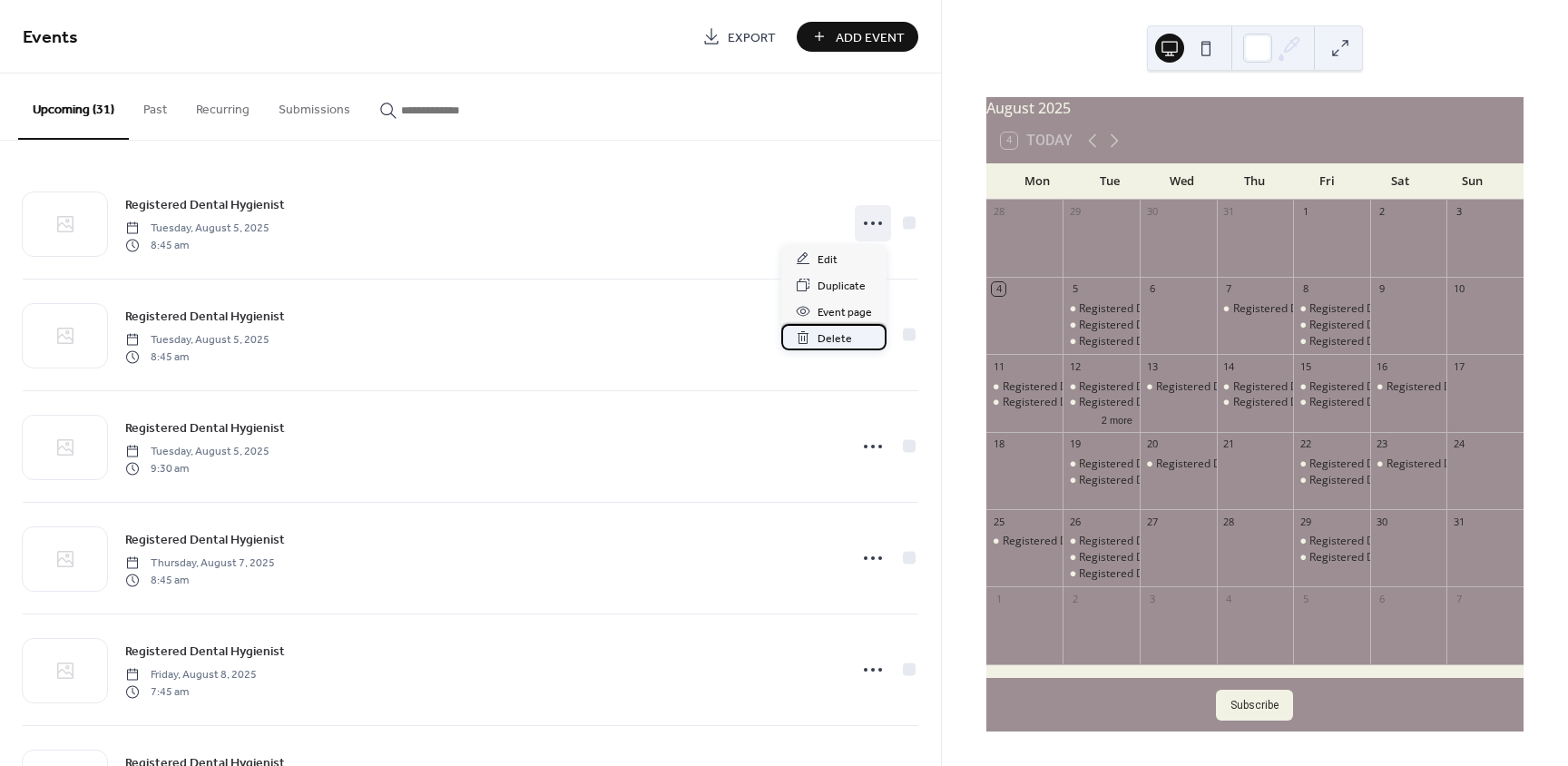 click on "Delete" at bounding box center (835, 339) 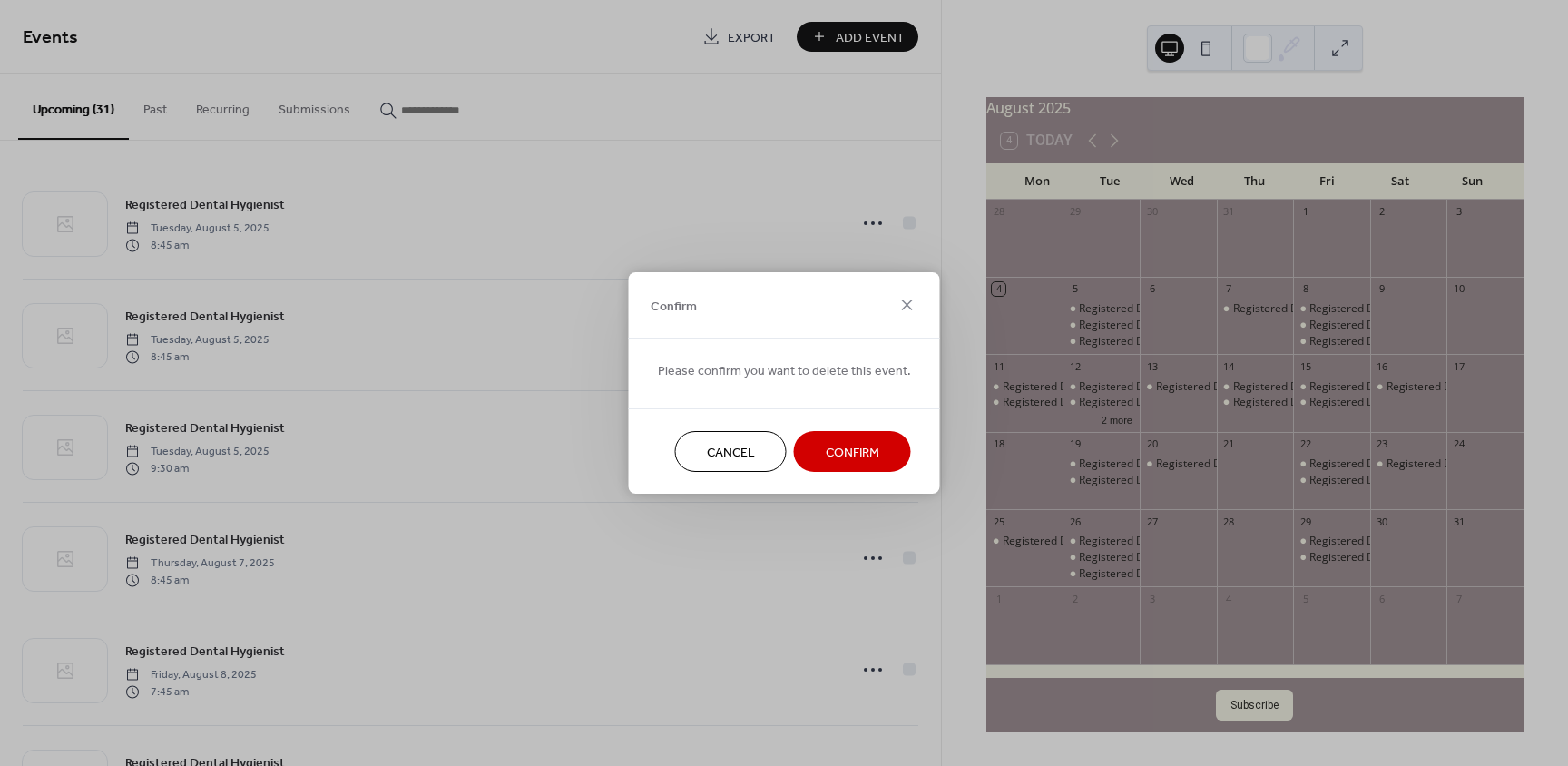 click on "Confirm" at bounding box center (852, 453) 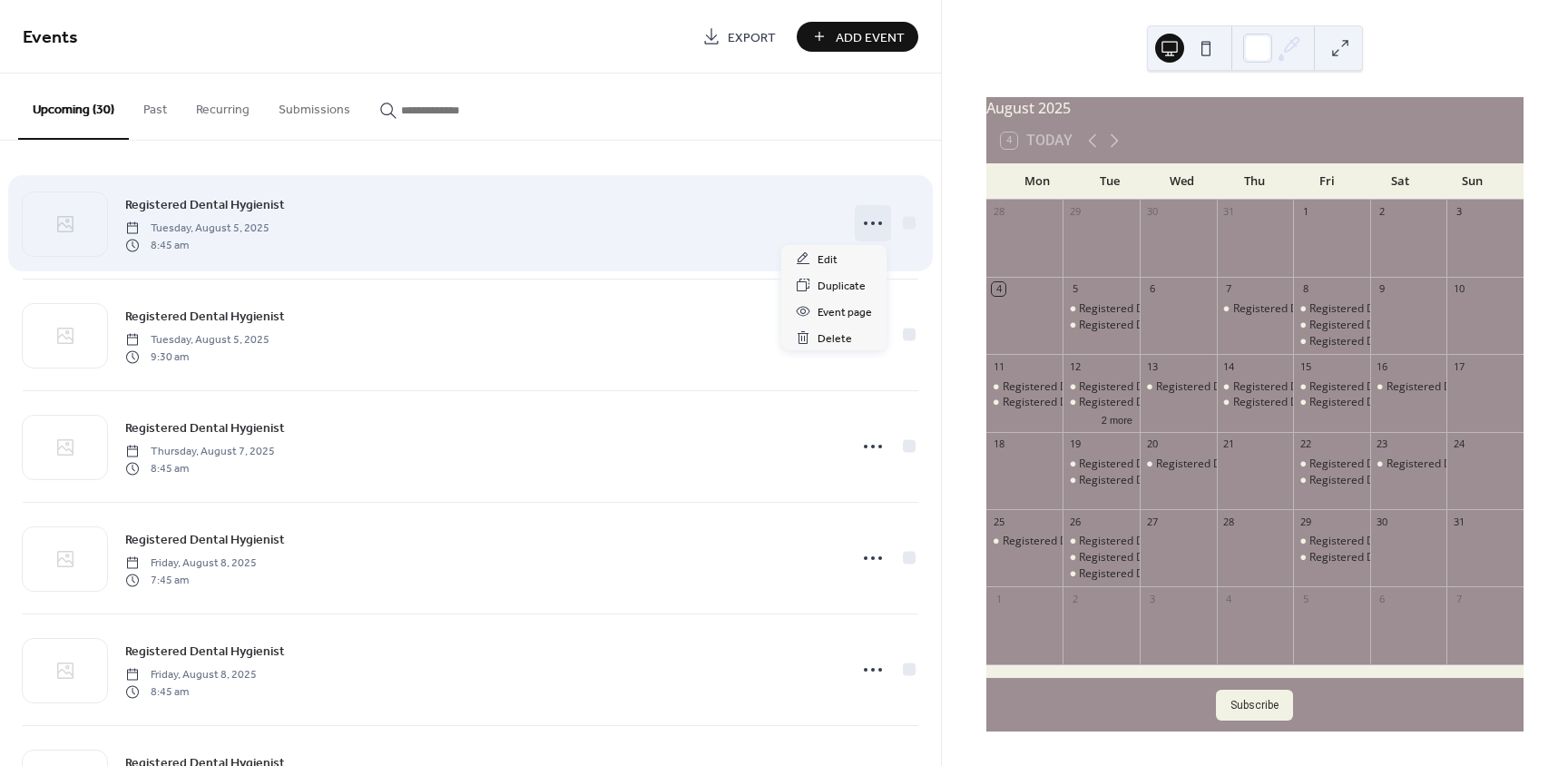 click 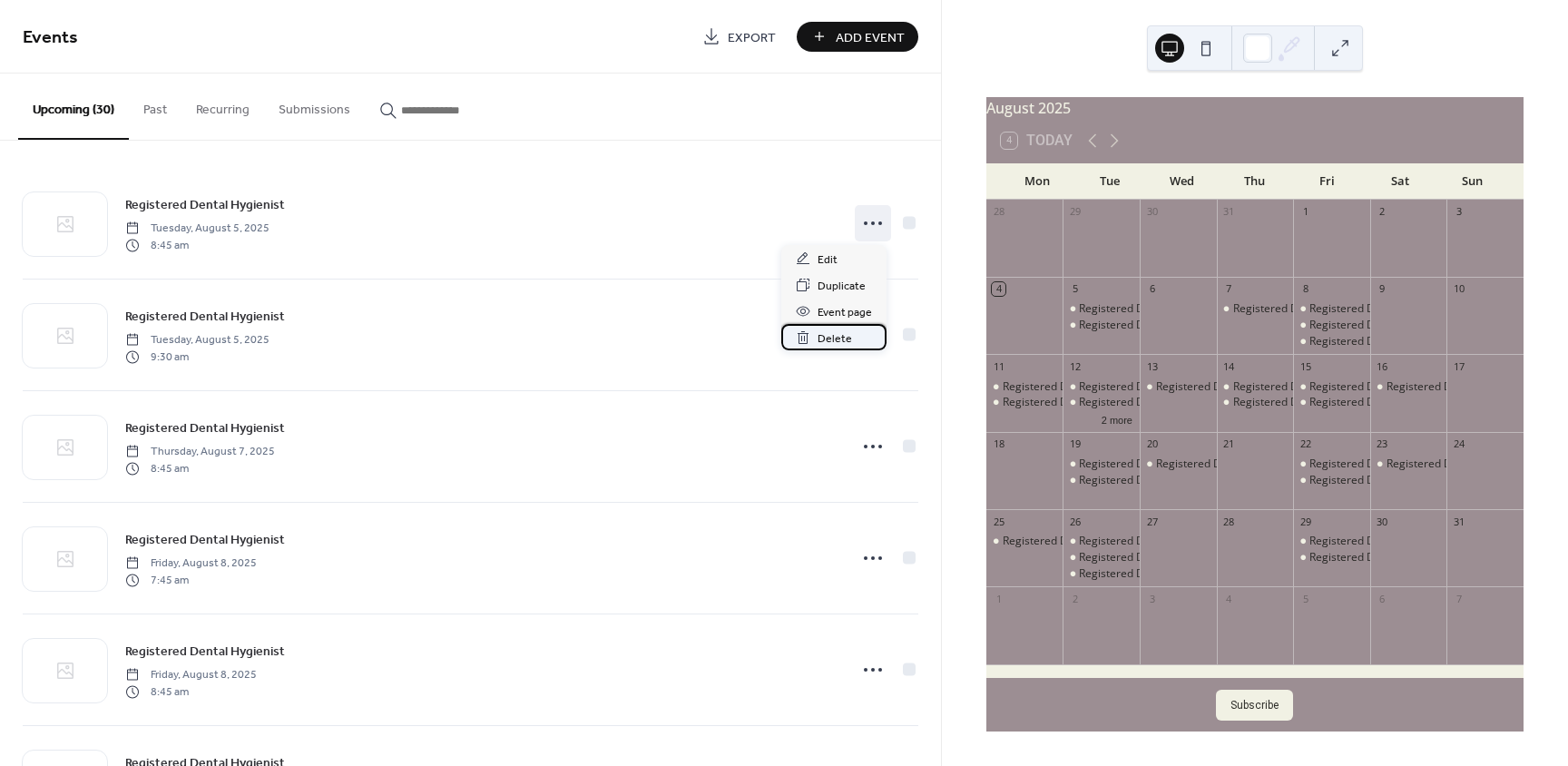 click on "Delete" at bounding box center (835, 339) 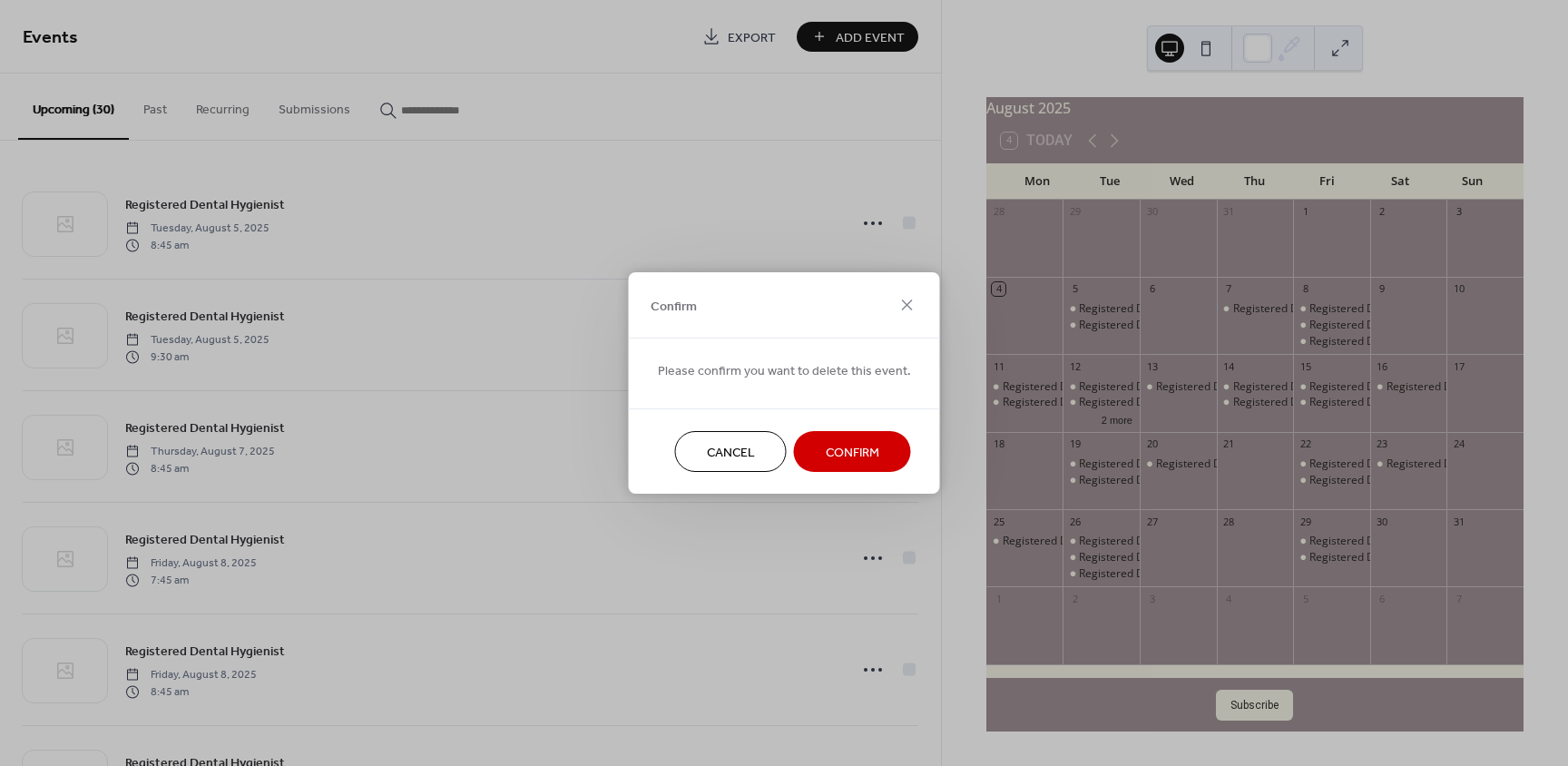 click on "Confirm" at bounding box center [852, 453] 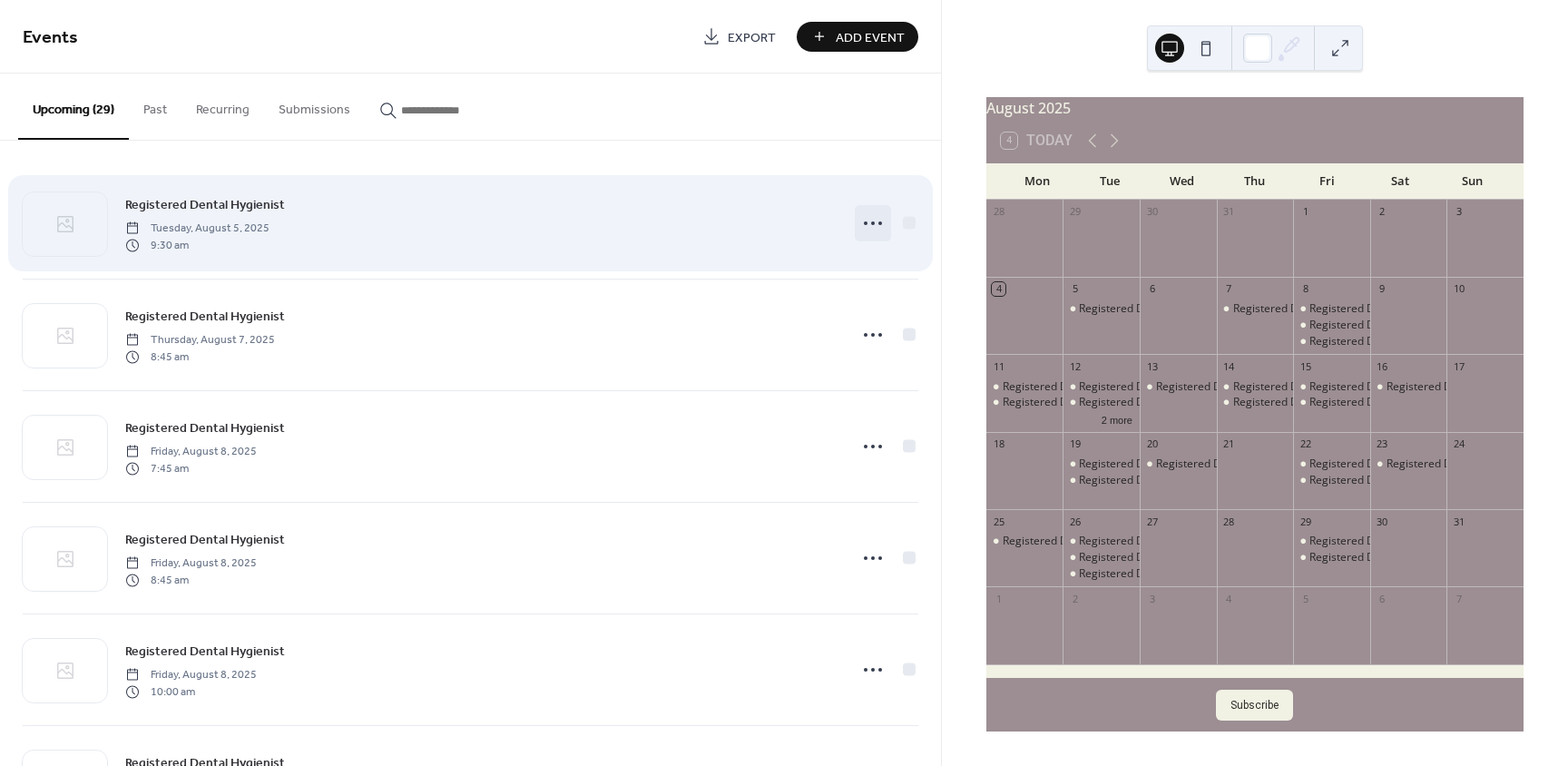 click 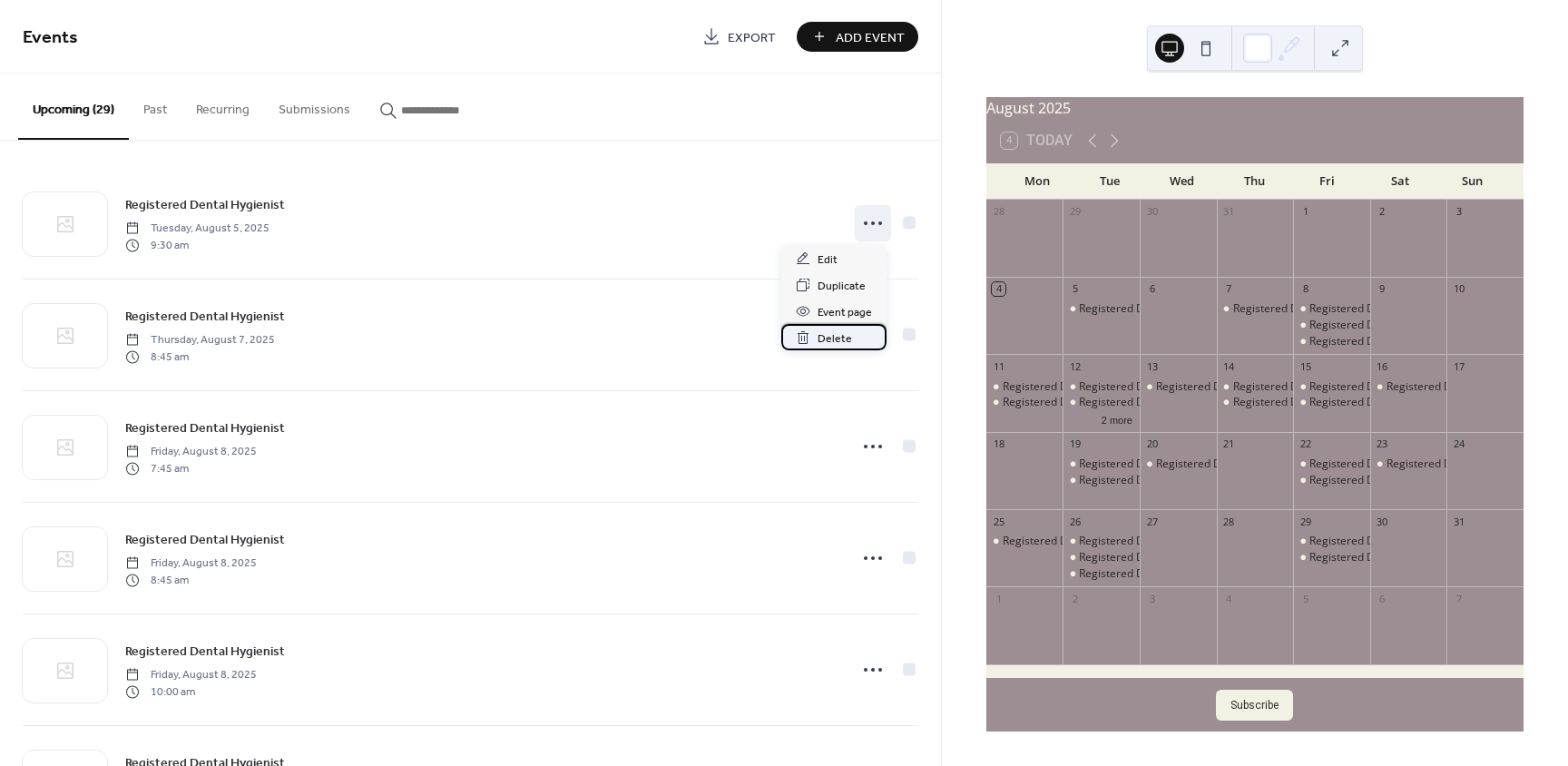 click on "Delete" at bounding box center [835, 339] 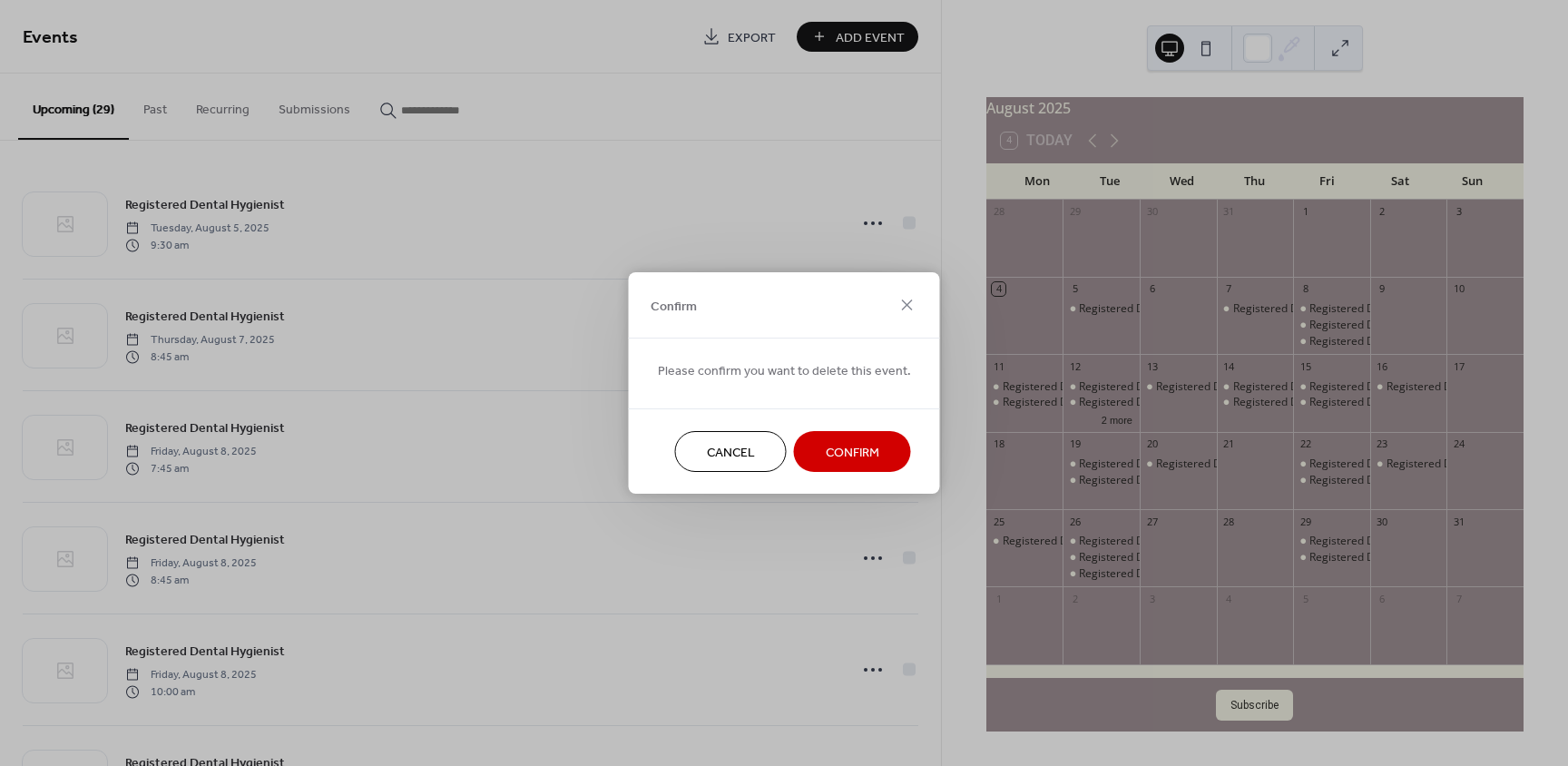 click on "Confirm" at bounding box center (852, 451) 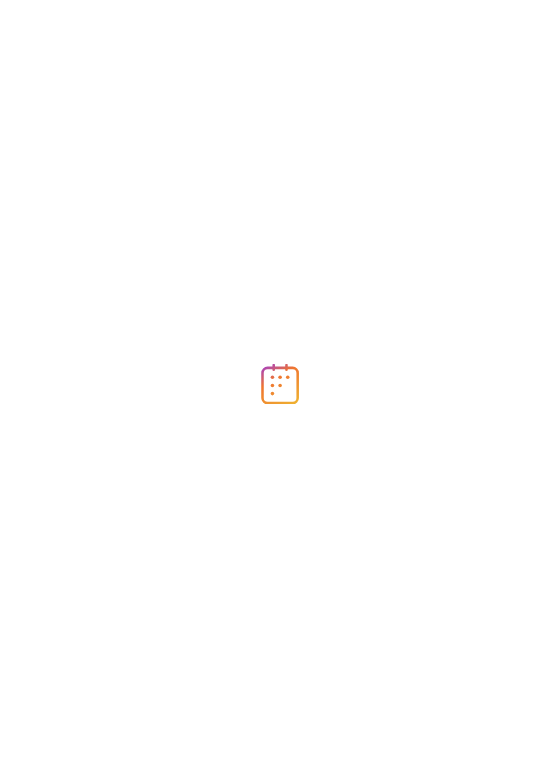 scroll, scrollTop: 0, scrollLeft: 0, axis: both 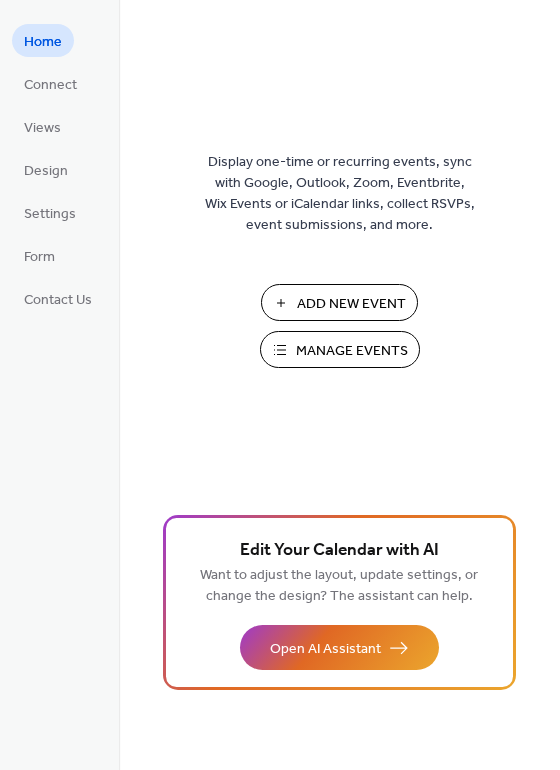 click on "Manage Events" at bounding box center [352, 351] 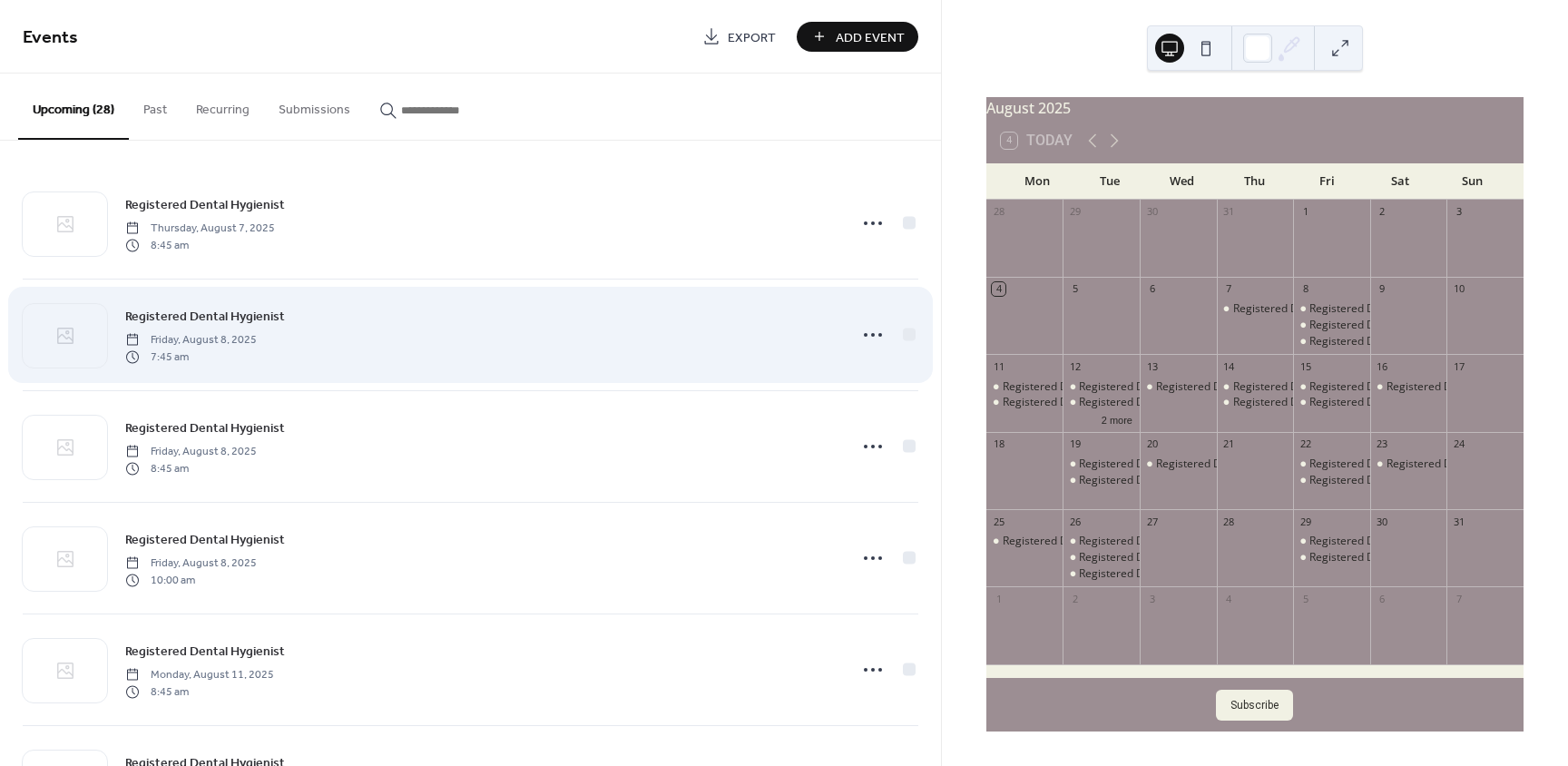 scroll, scrollTop: 0, scrollLeft: 0, axis: both 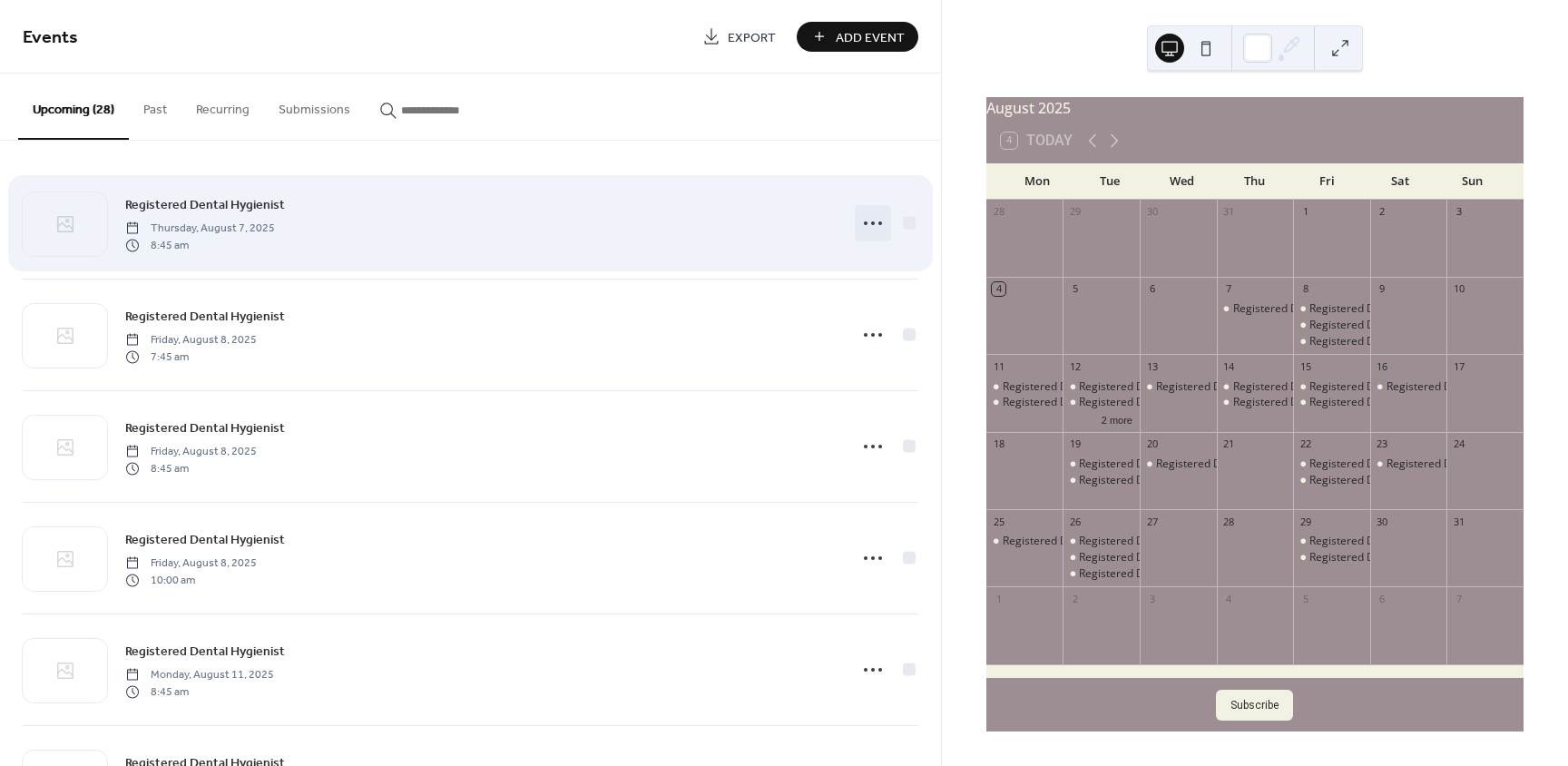 click 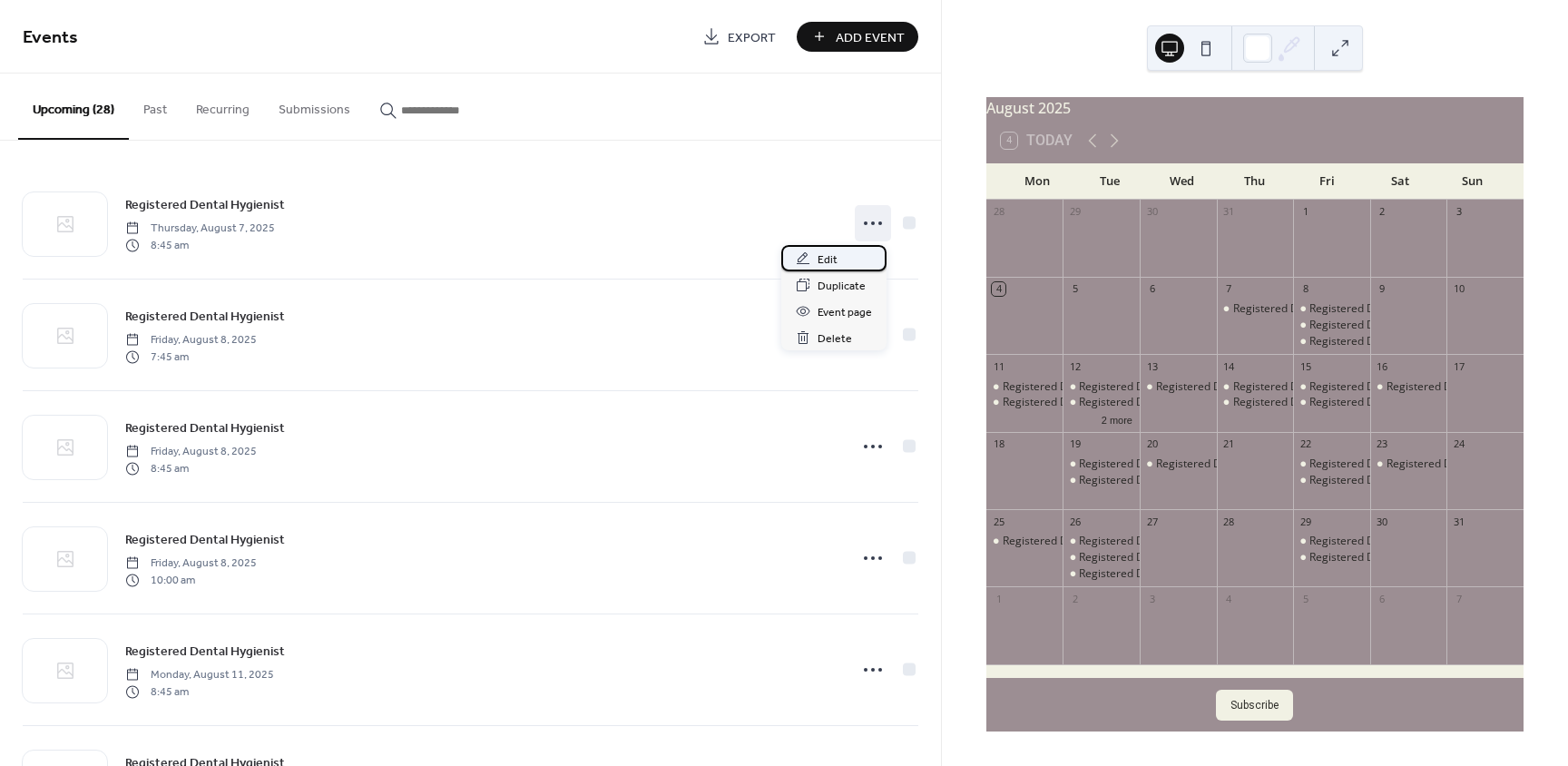 click on "Edit" at bounding box center (834, 258) 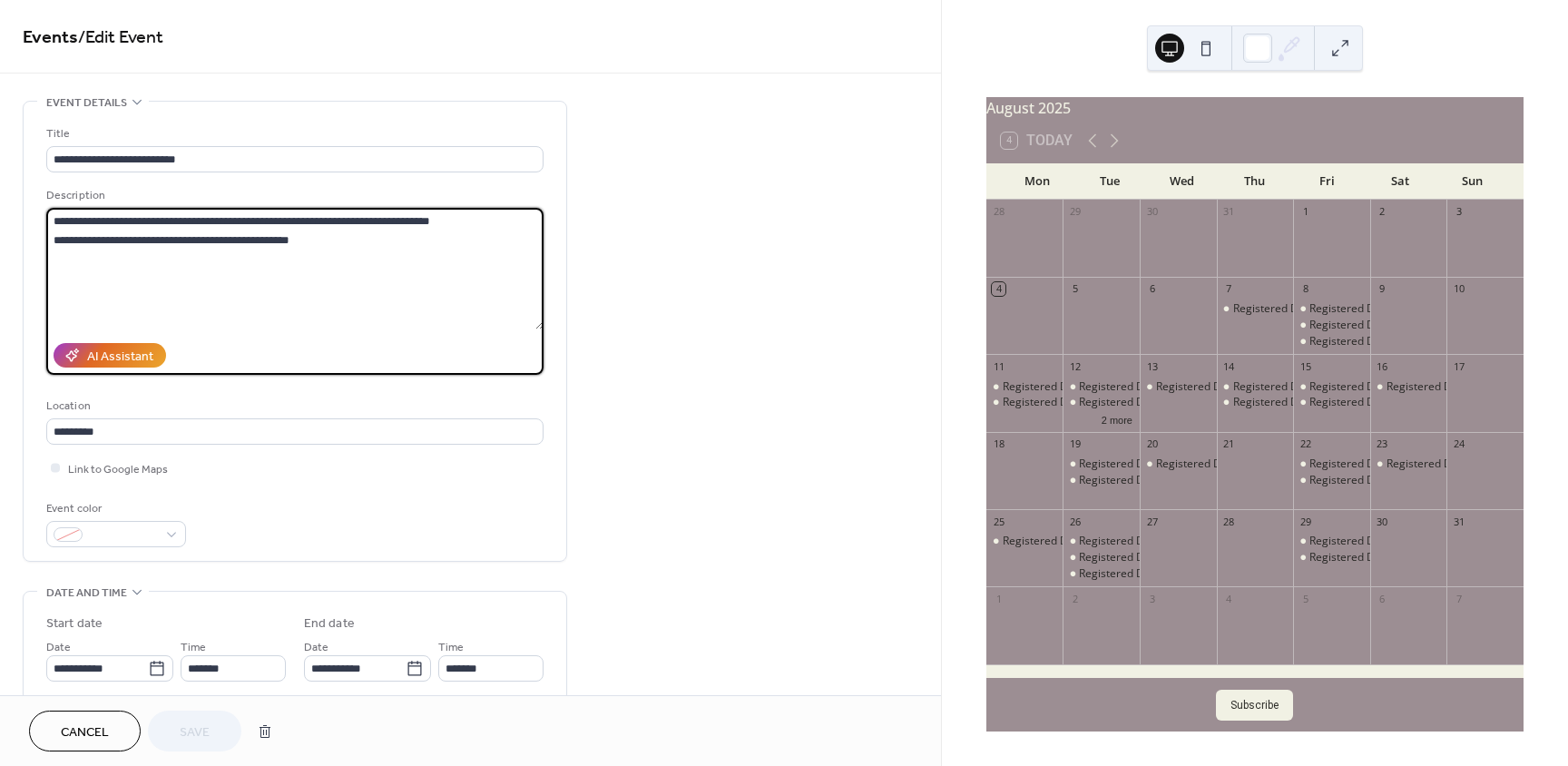 drag, startPoint x: 52, startPoint y: 215, endPoint x: 334, endPoint y: 244, distance: 283.48721 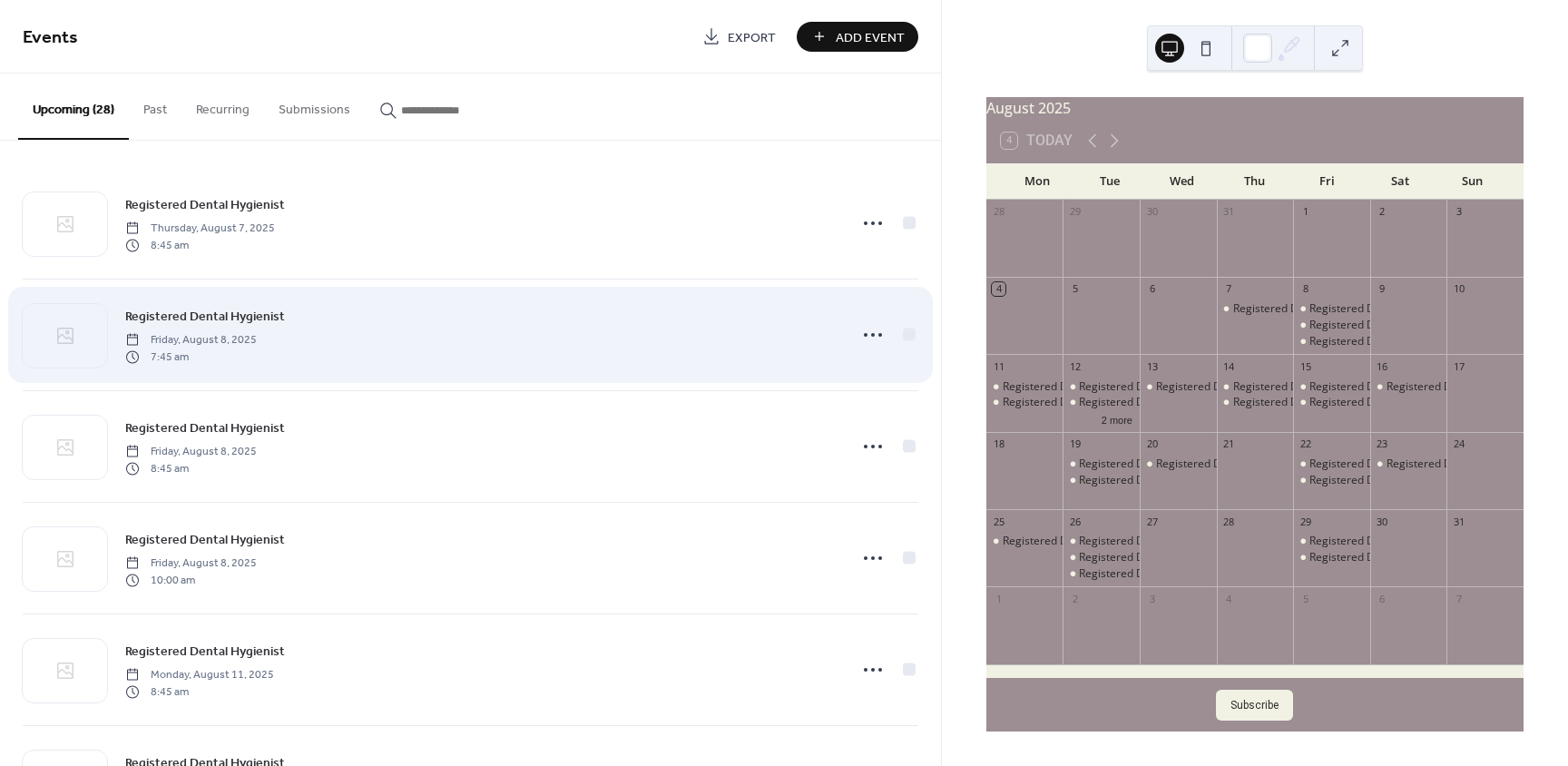 scroll, scrollTop: 0, scrollLeft: 0, axis: both 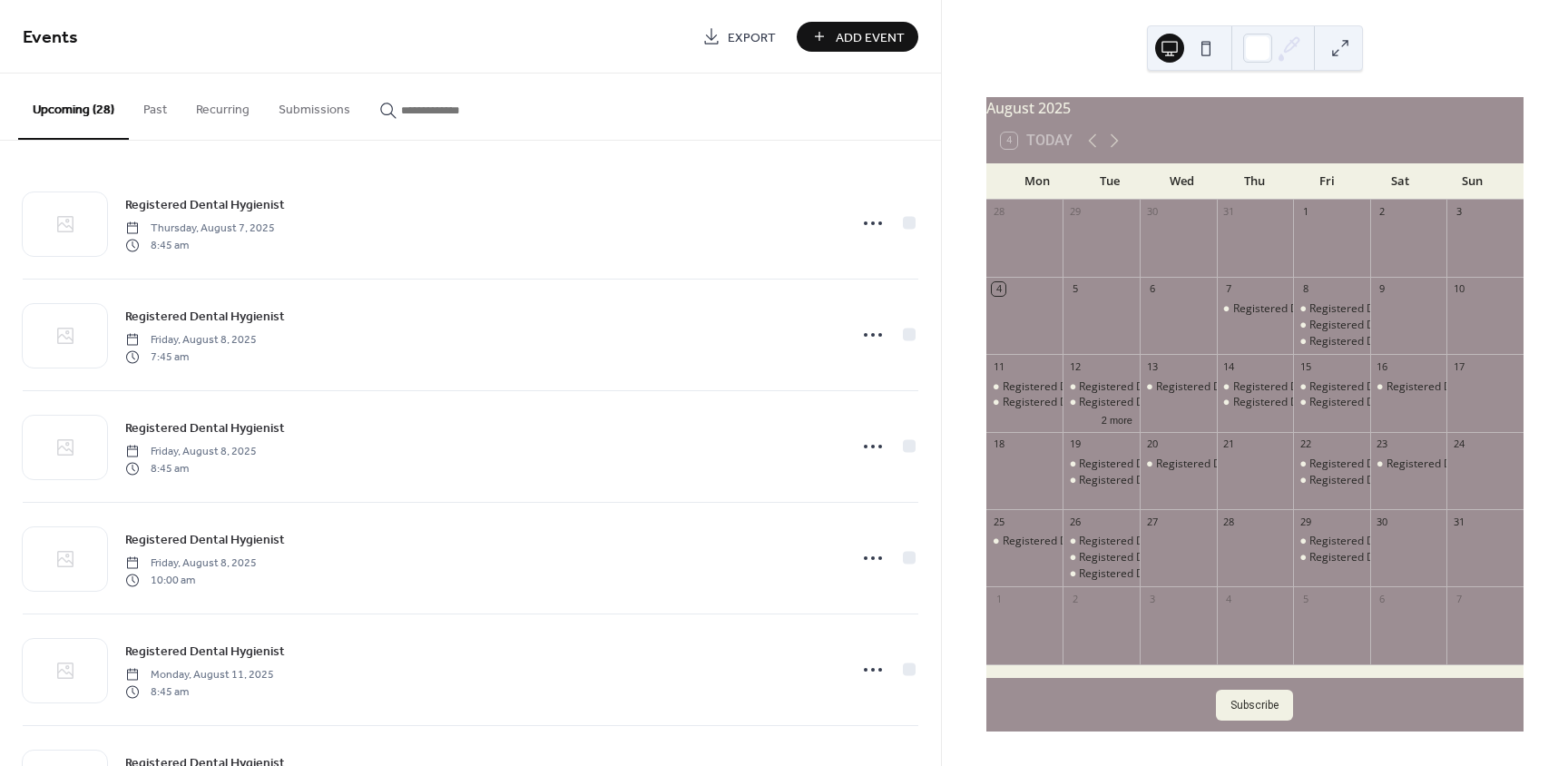 click on "Add Event" at bounding box center (870, 37) 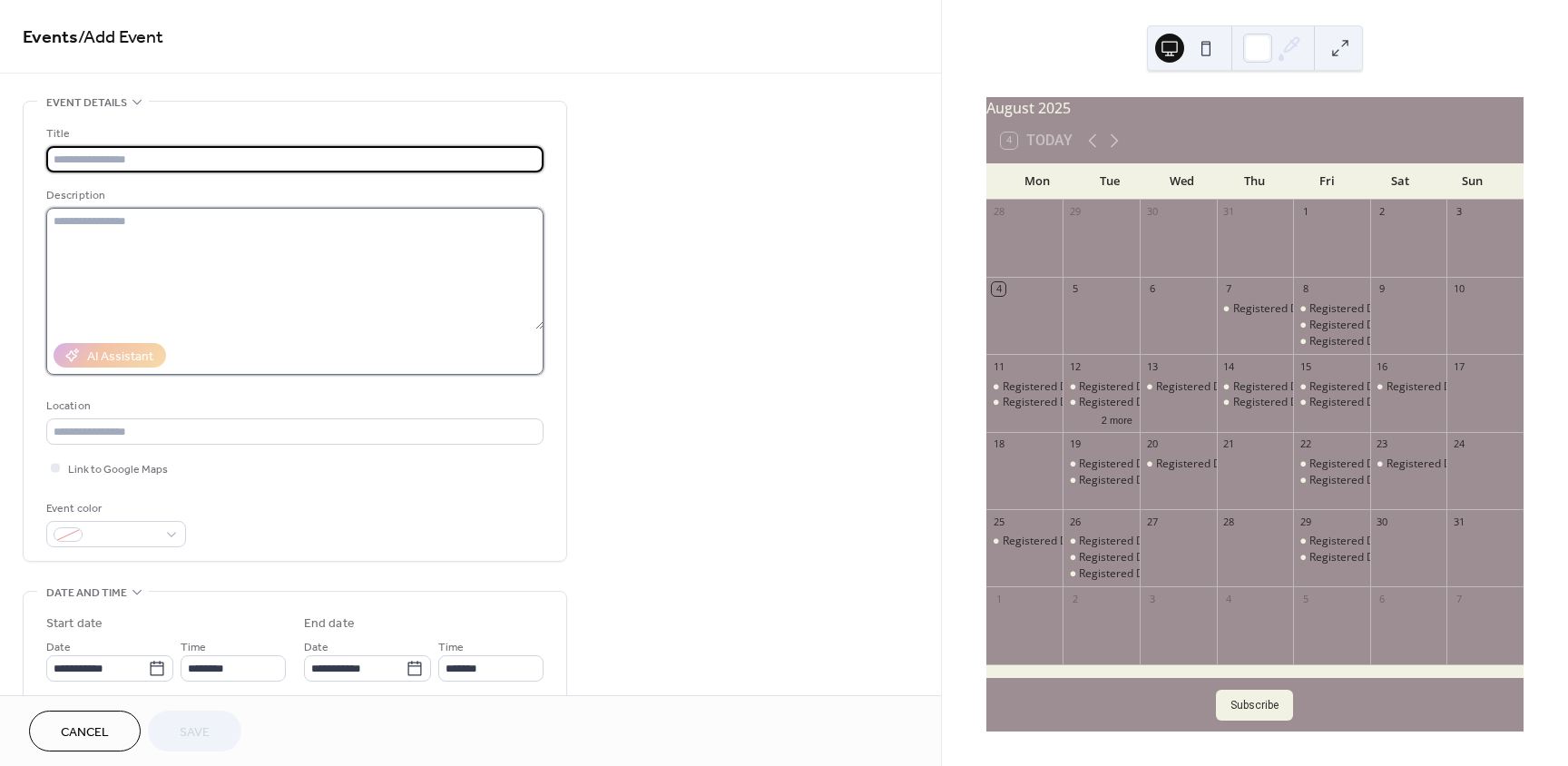 click at bounding box center (295, 269) 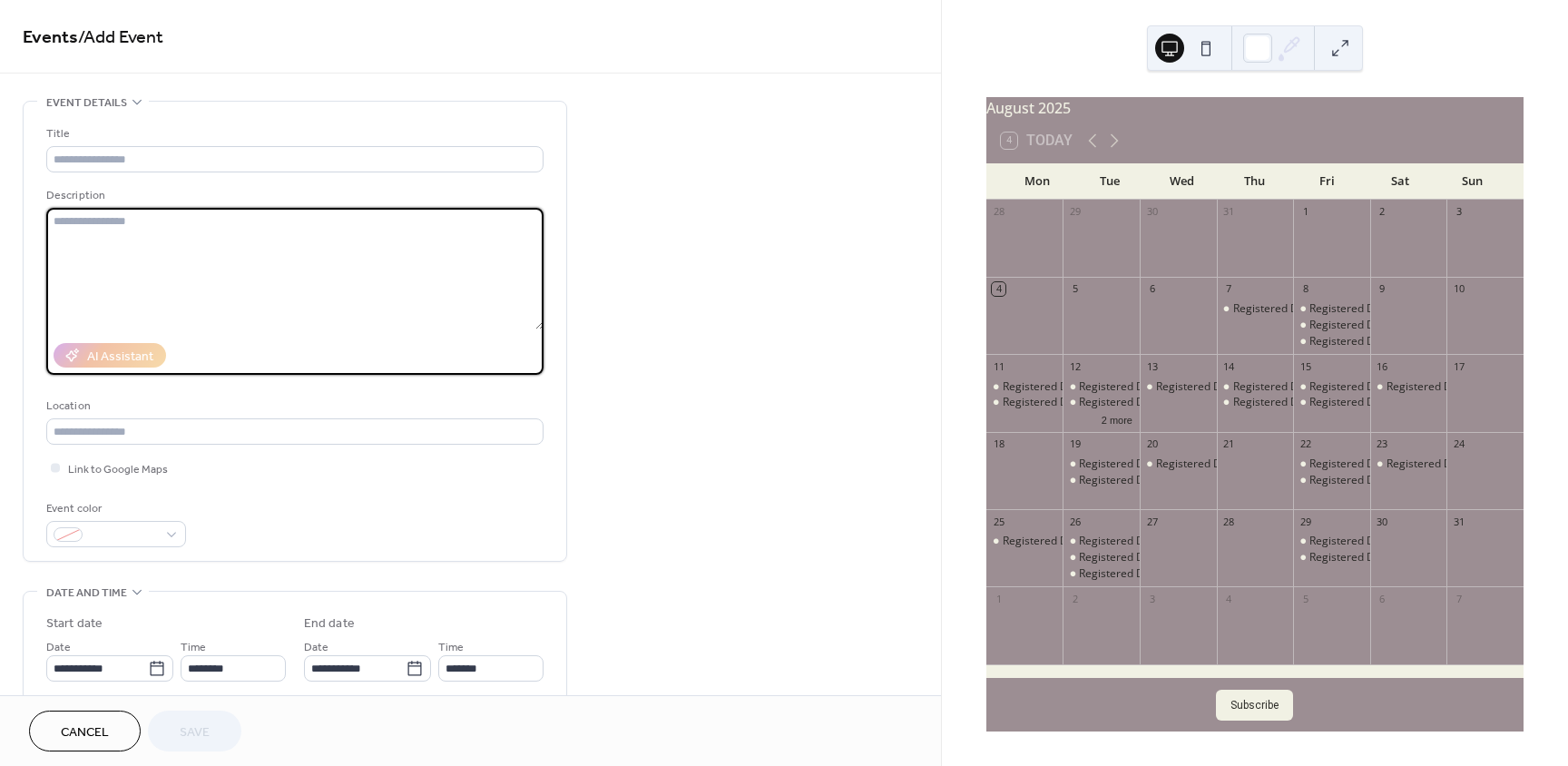 paste on "**********" 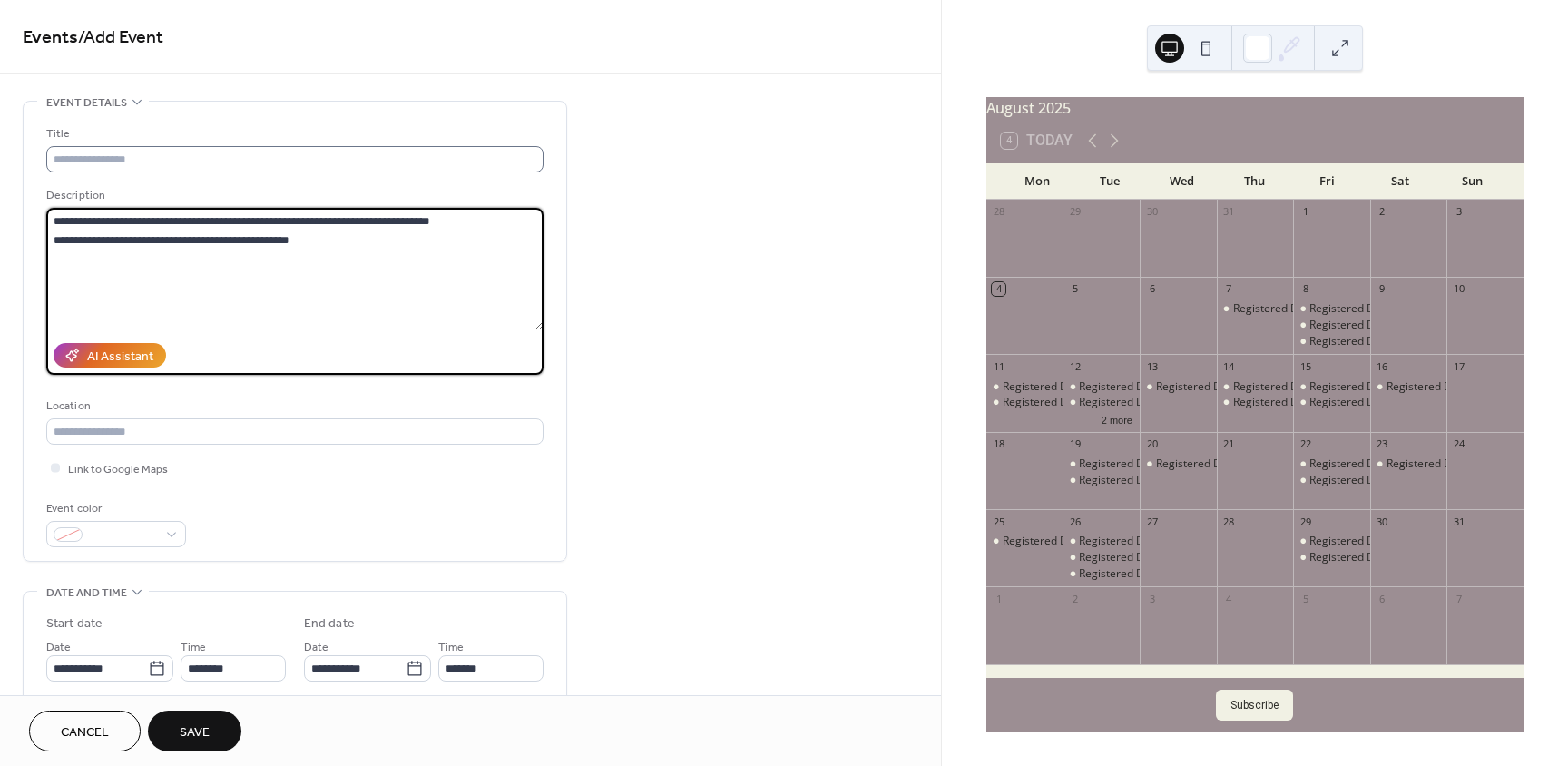 type on "**********" 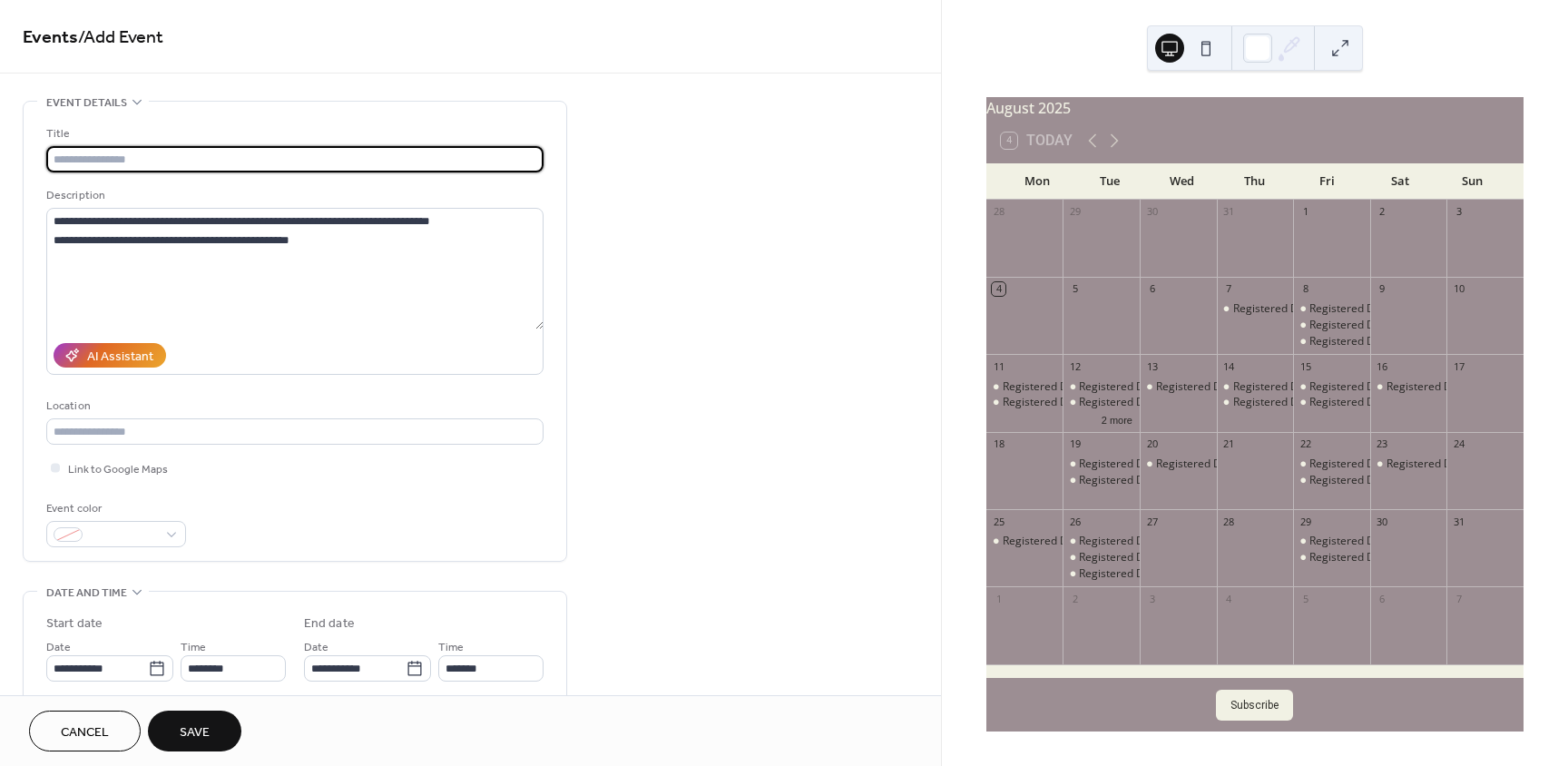 click at bounding box center (295, 159) 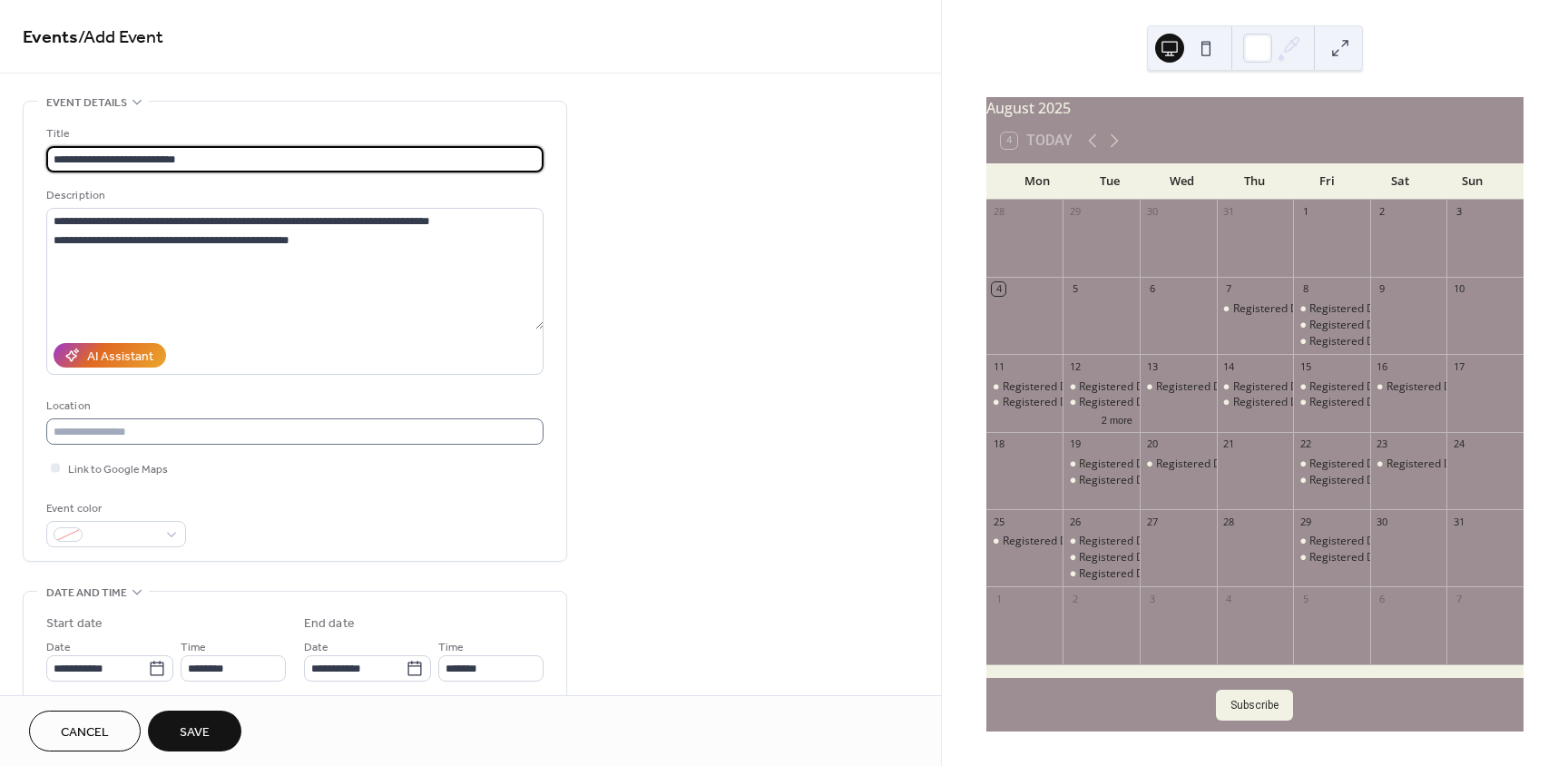 type on "**********" 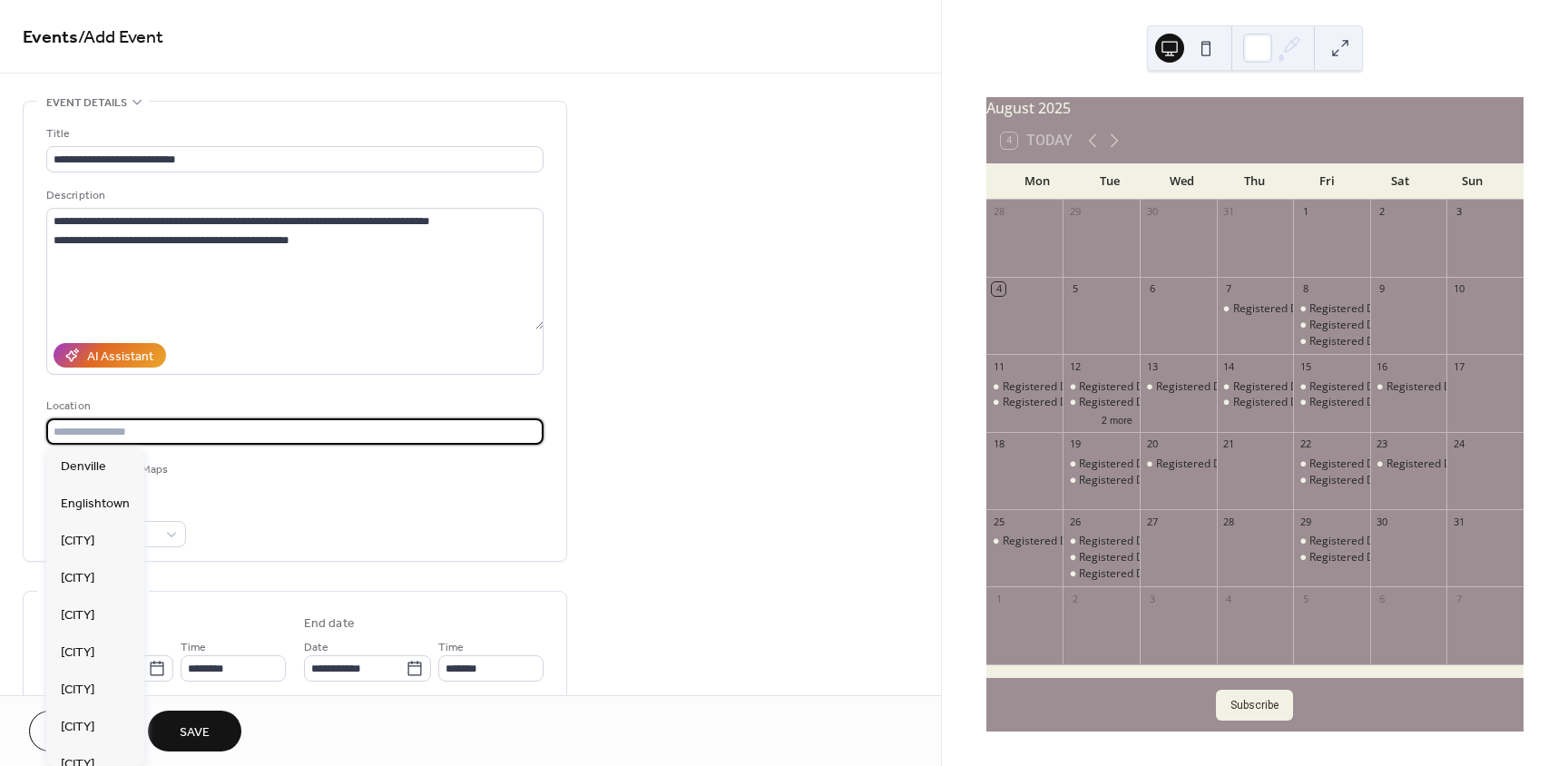 click at bounding box center (295, 431) 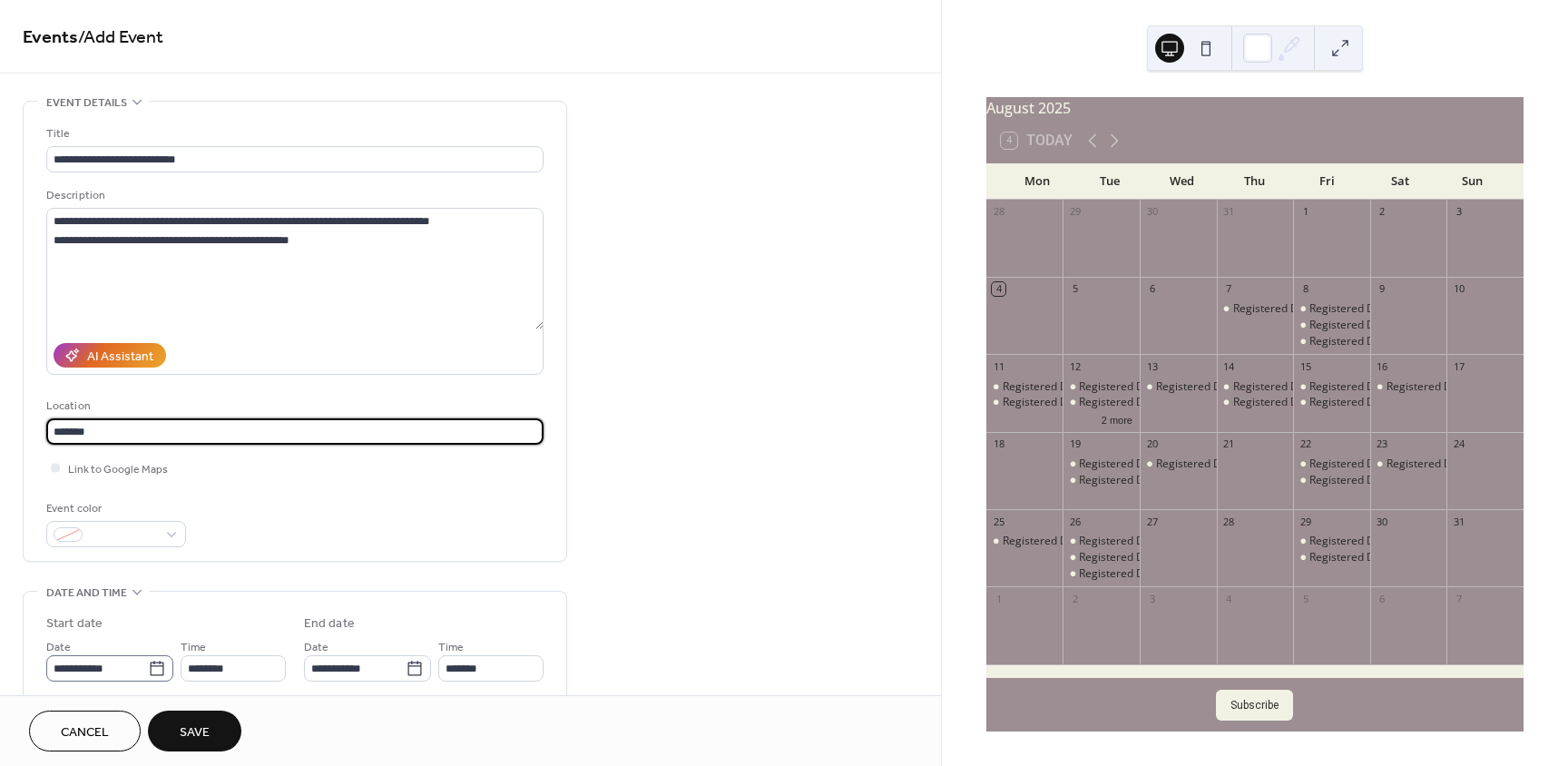 type on "*******" 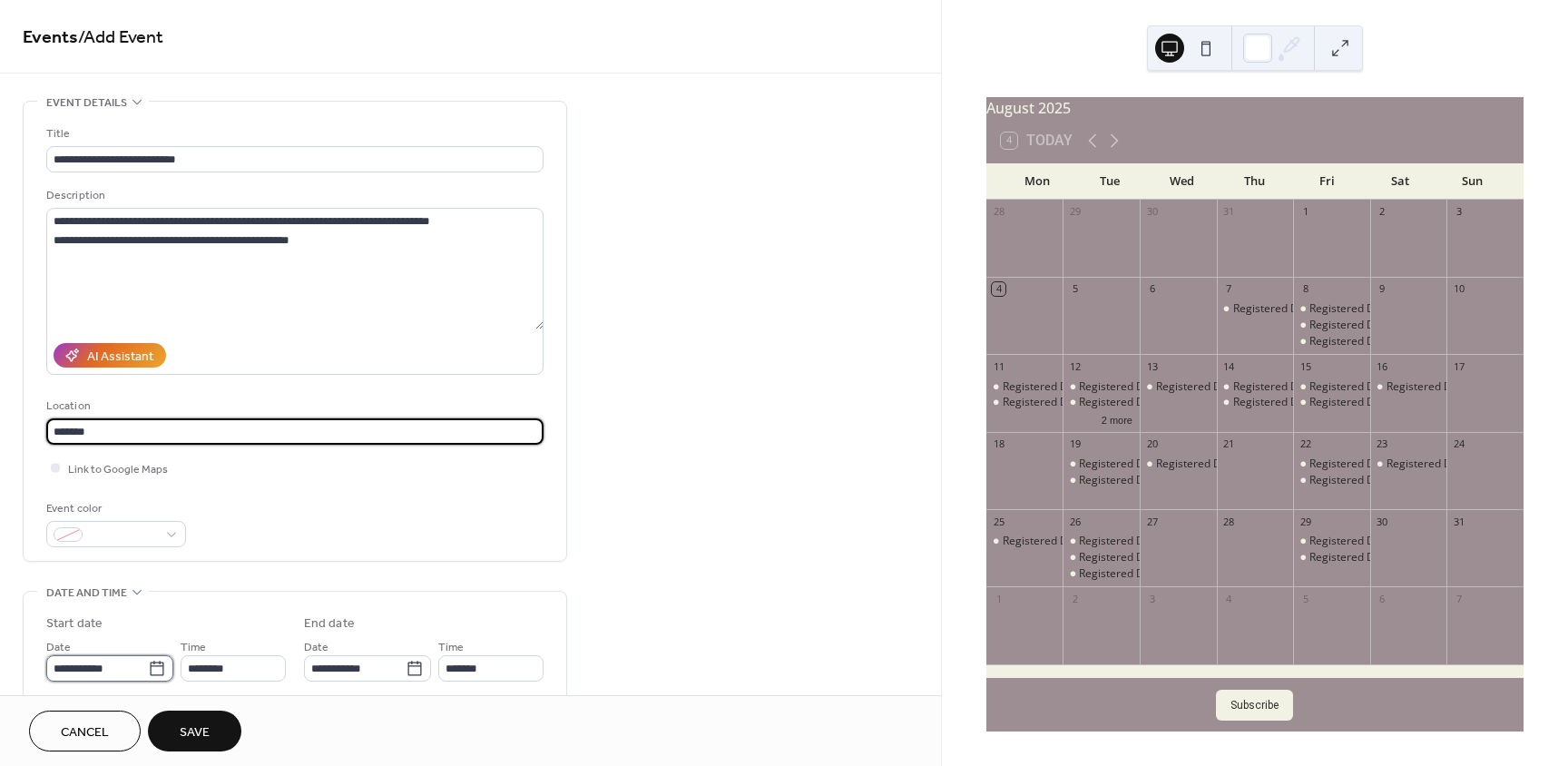 click on "**********" at bounding box center (97, 668) 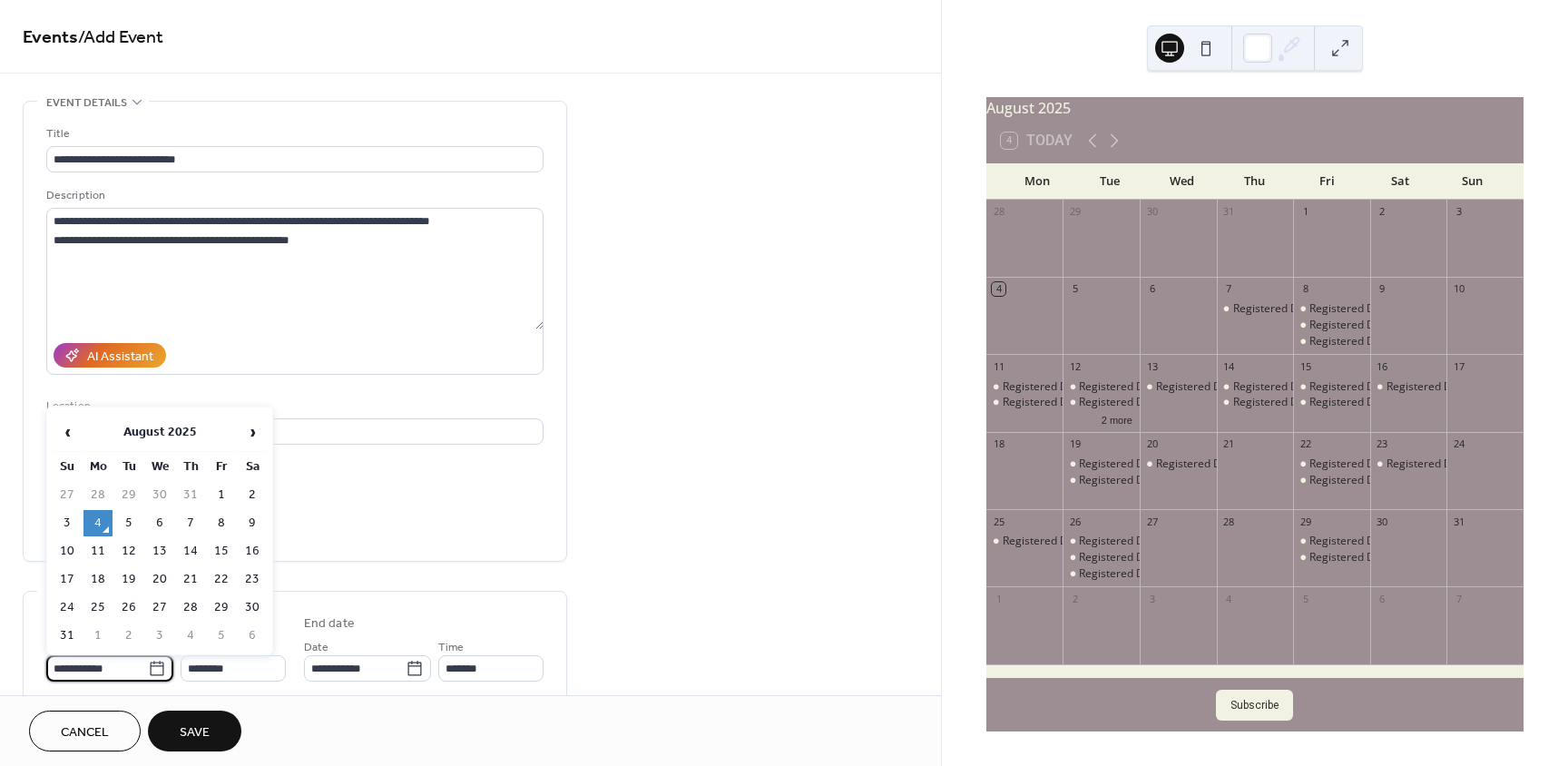 click on "6" at bounding box center [160, 523] 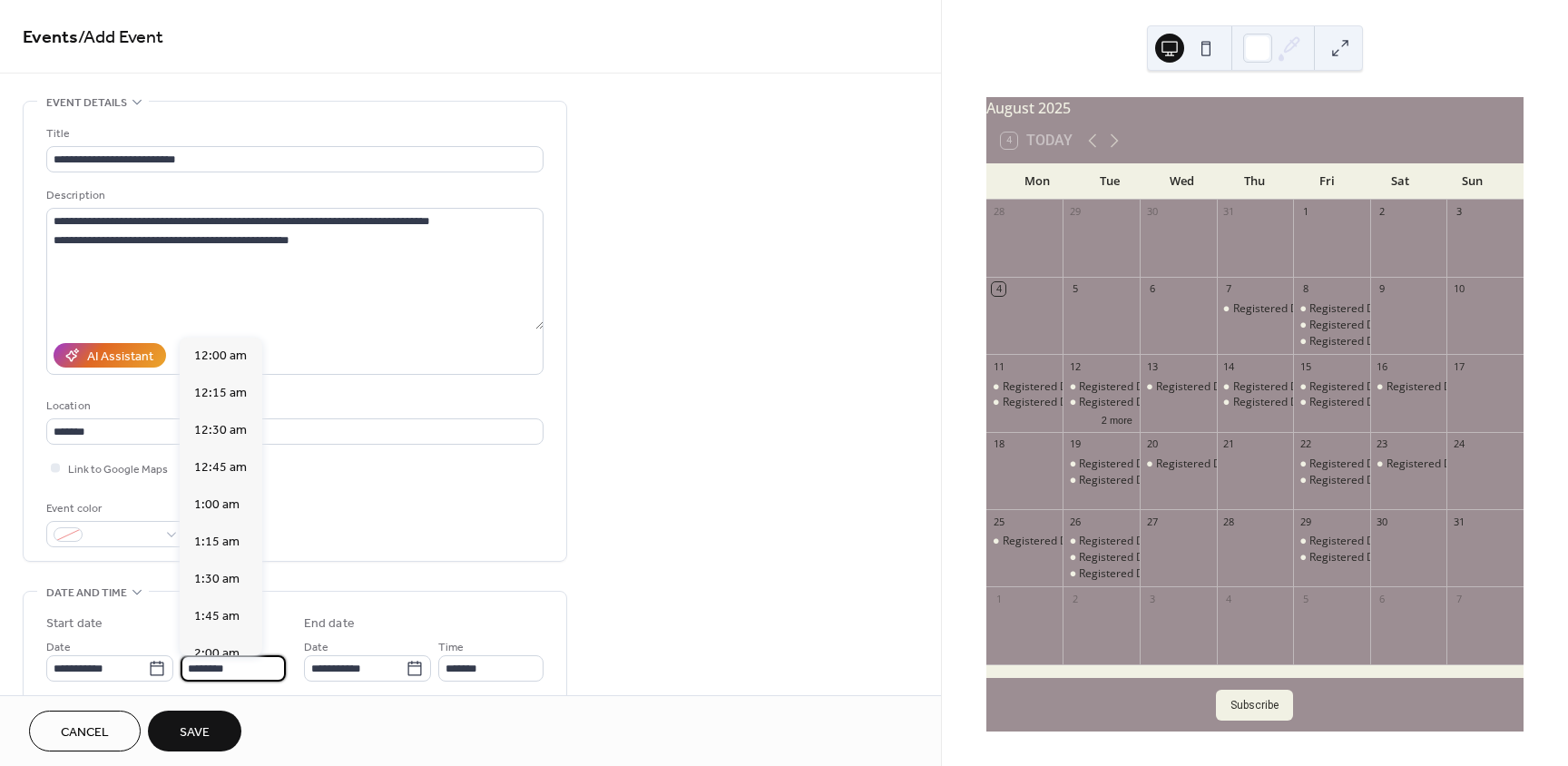 click on "********" at bounding box center (233, 668) 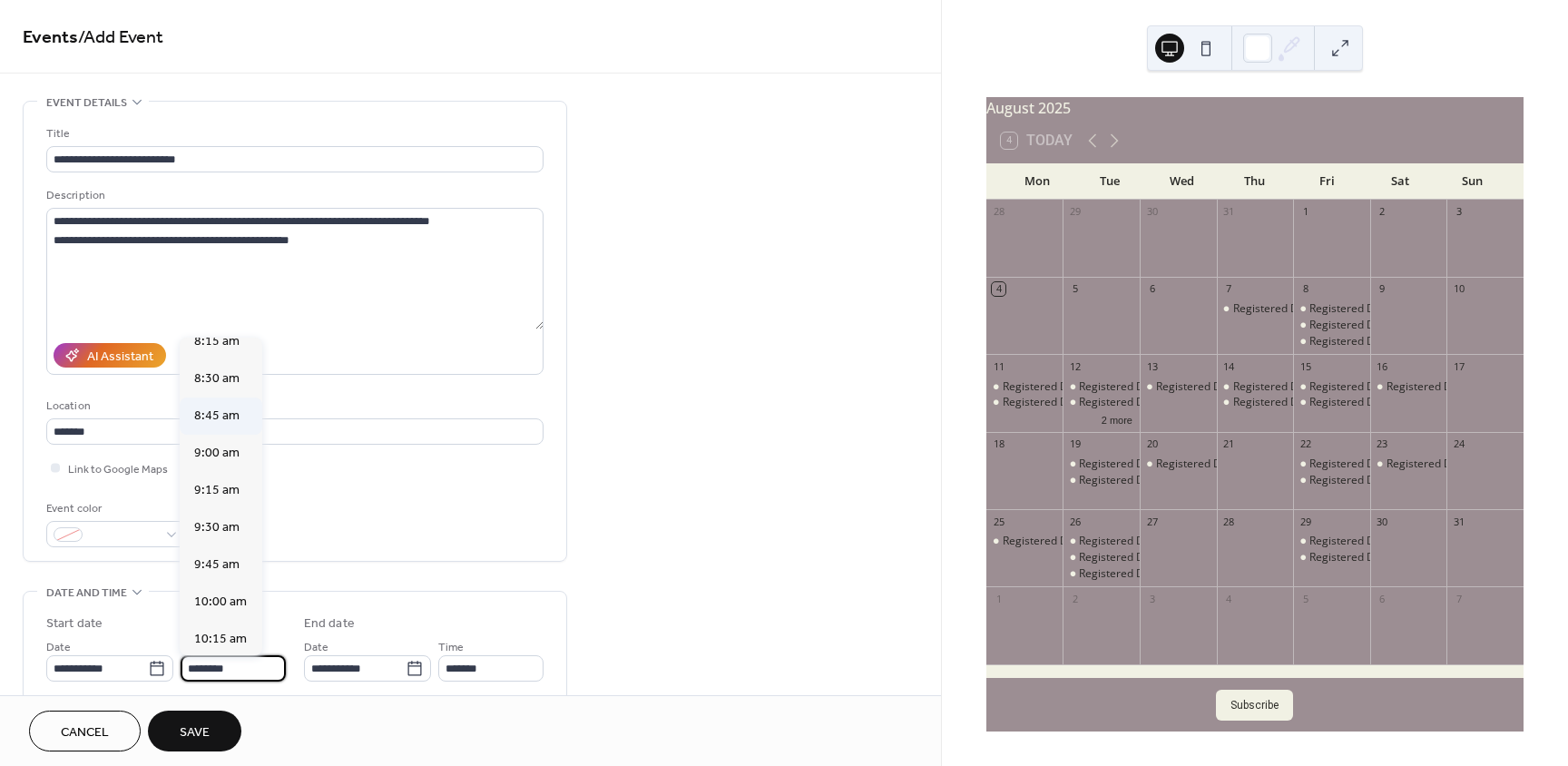 scroll, scrollTop: 1242, scrollLeft: 0, axis: vertical 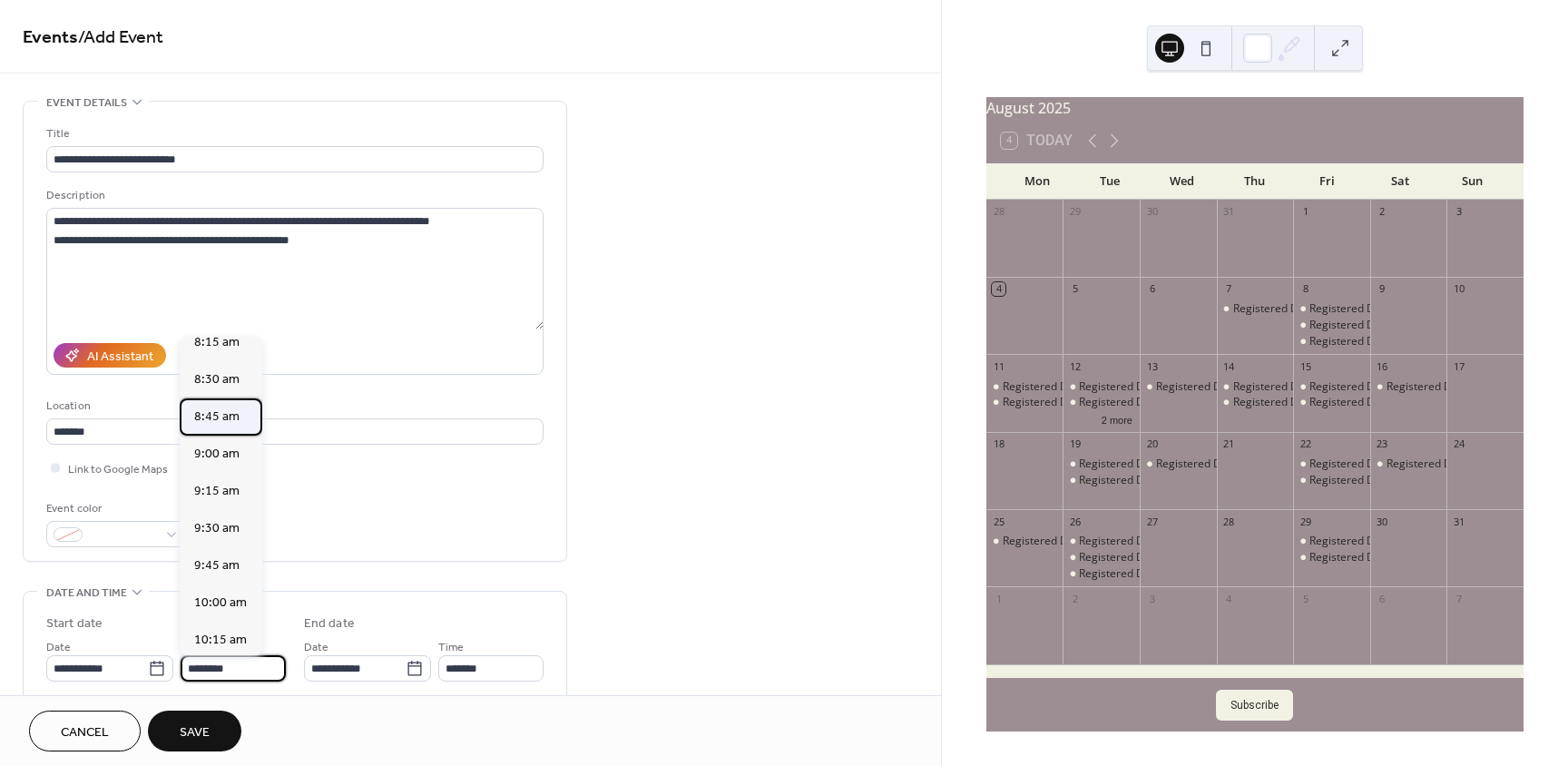 click on "8:45 am" at bounding box center [217, 417] 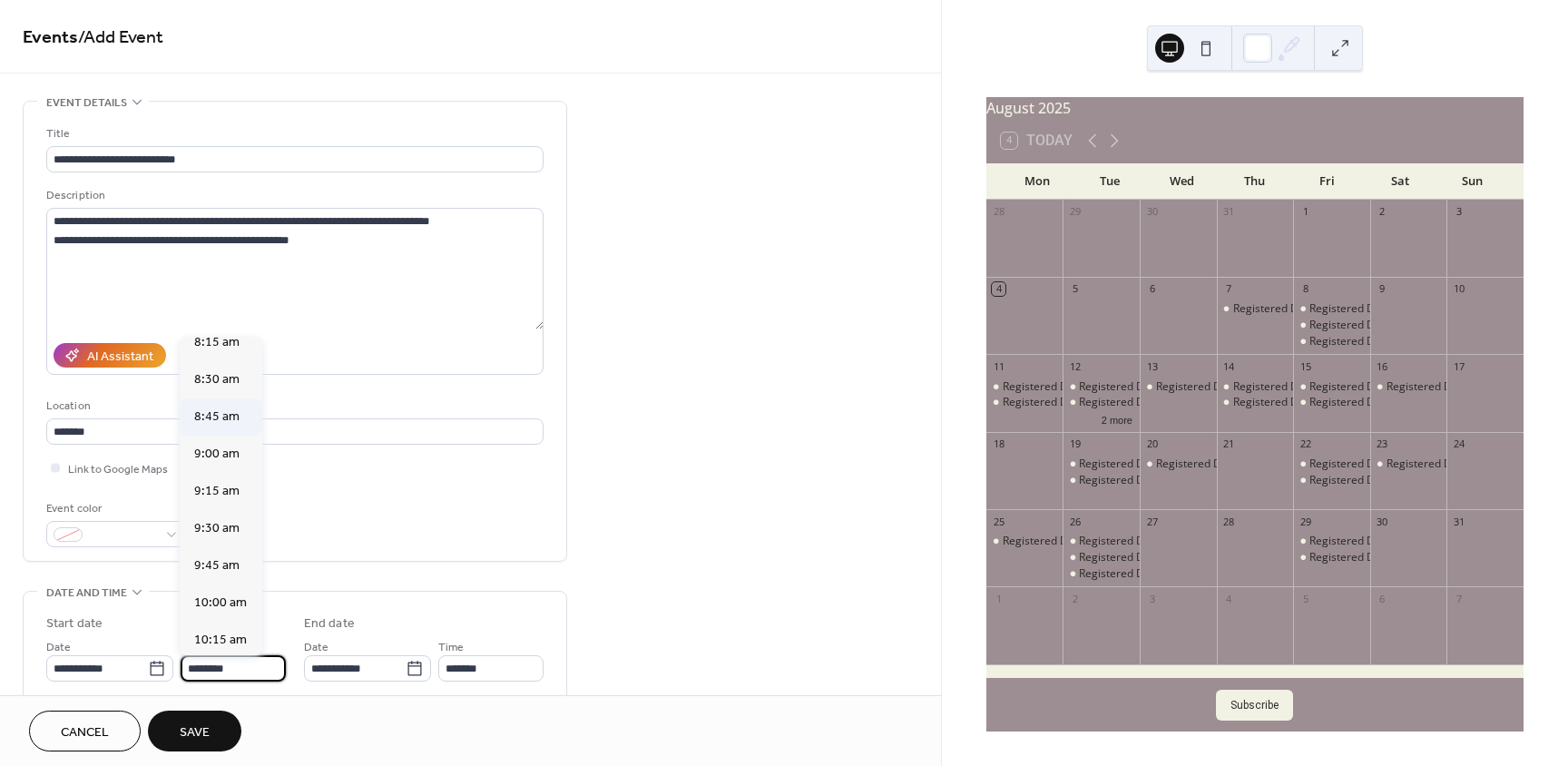 type on "*******" 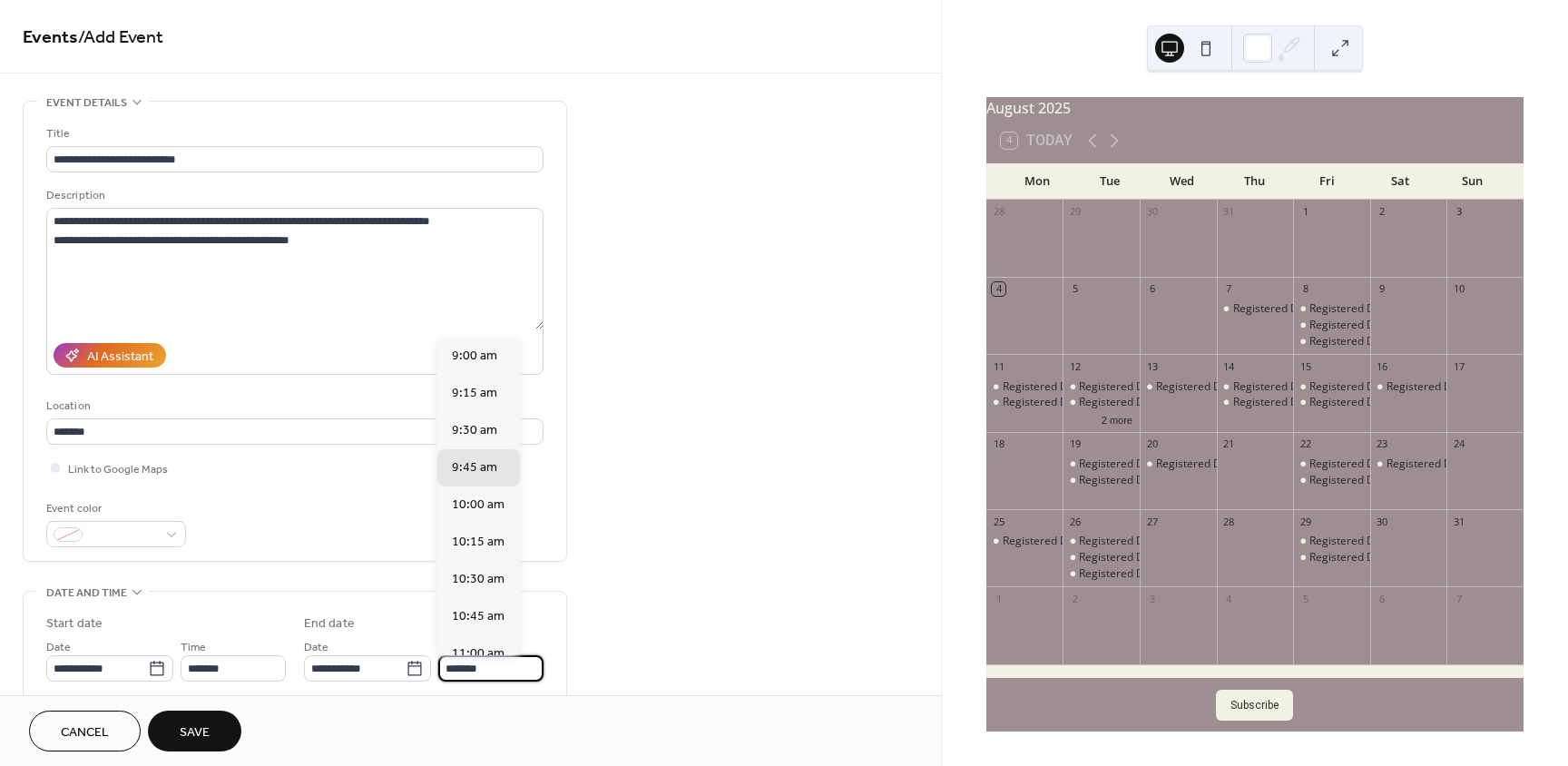 click on "*******" at bounding box center [491, 668] 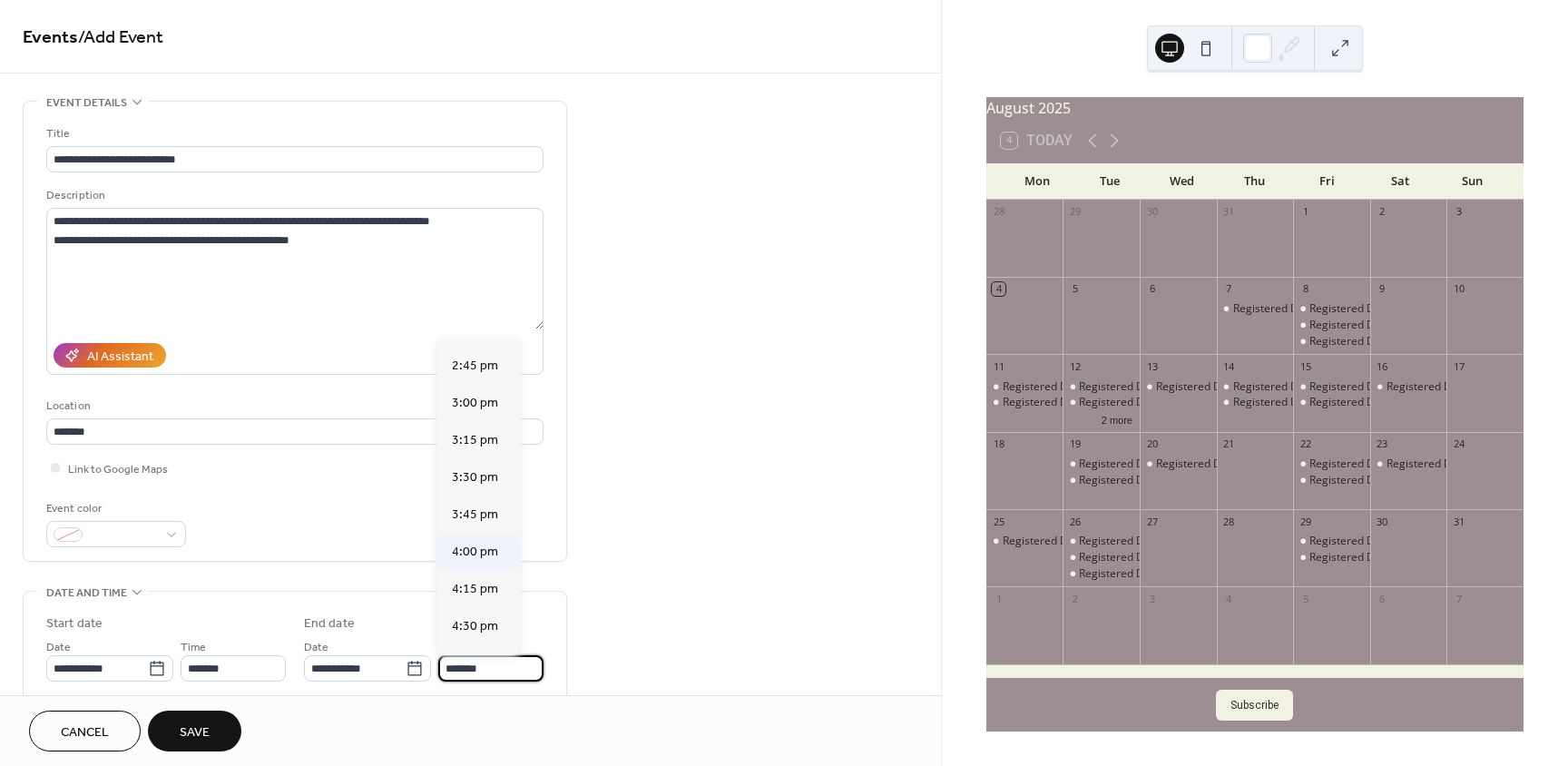 scroll, scrollTop: 998, scrollLeft: 0, axis: vertical 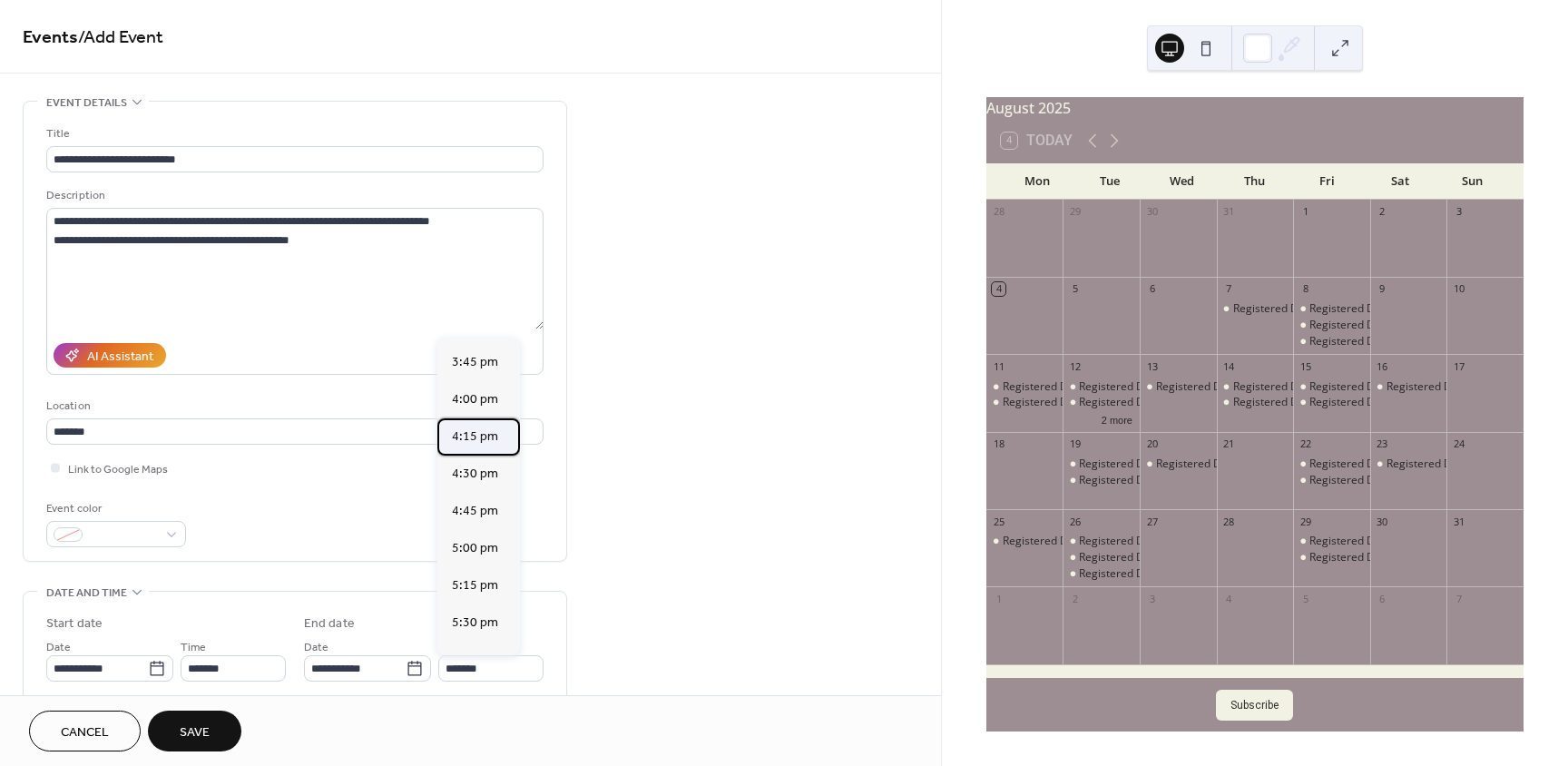 click on "4:15 pm" at bounding box center (475, 437) 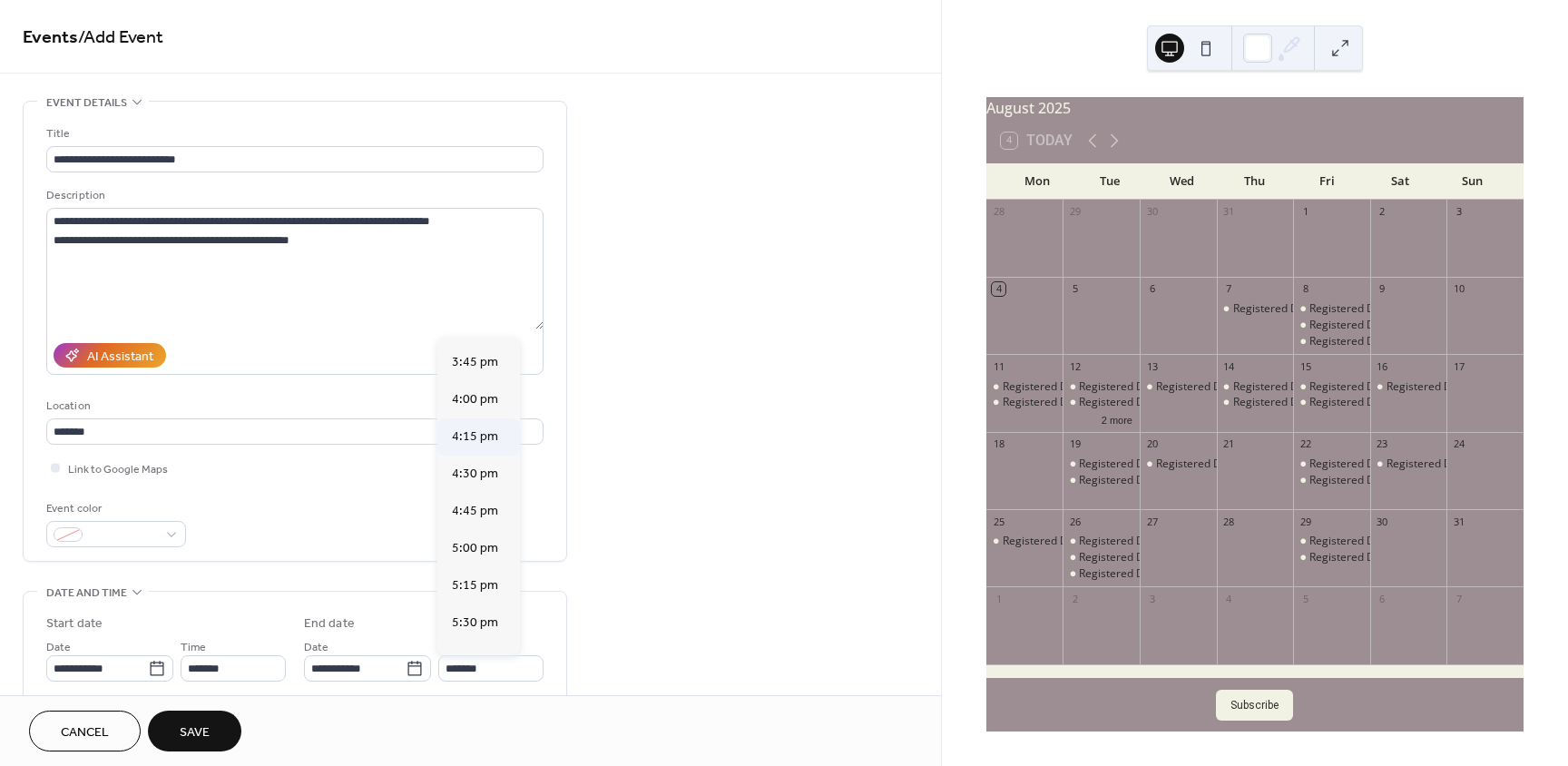 type on "*******" 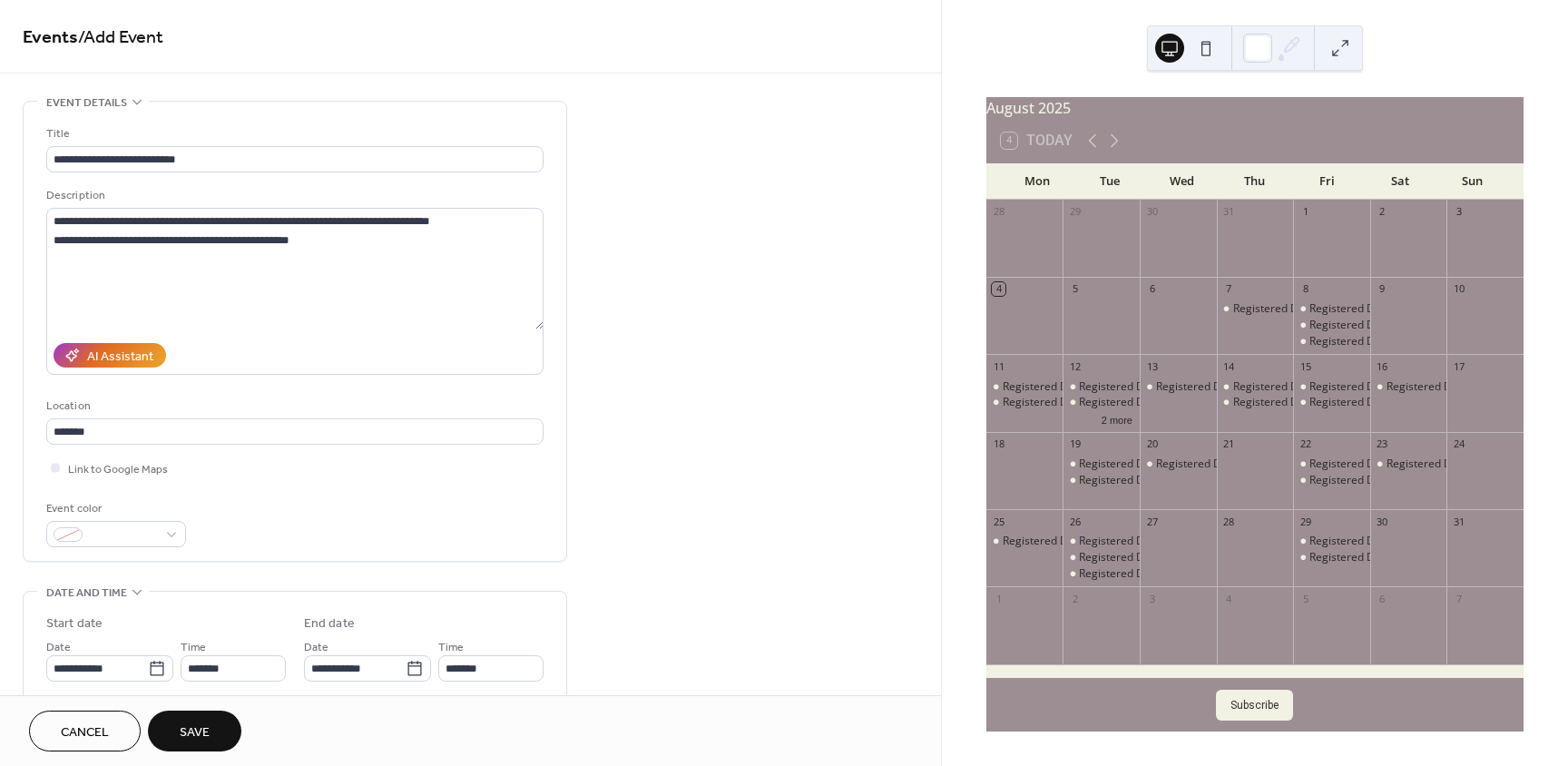click on "Save" at bounding box center [194, 732] 